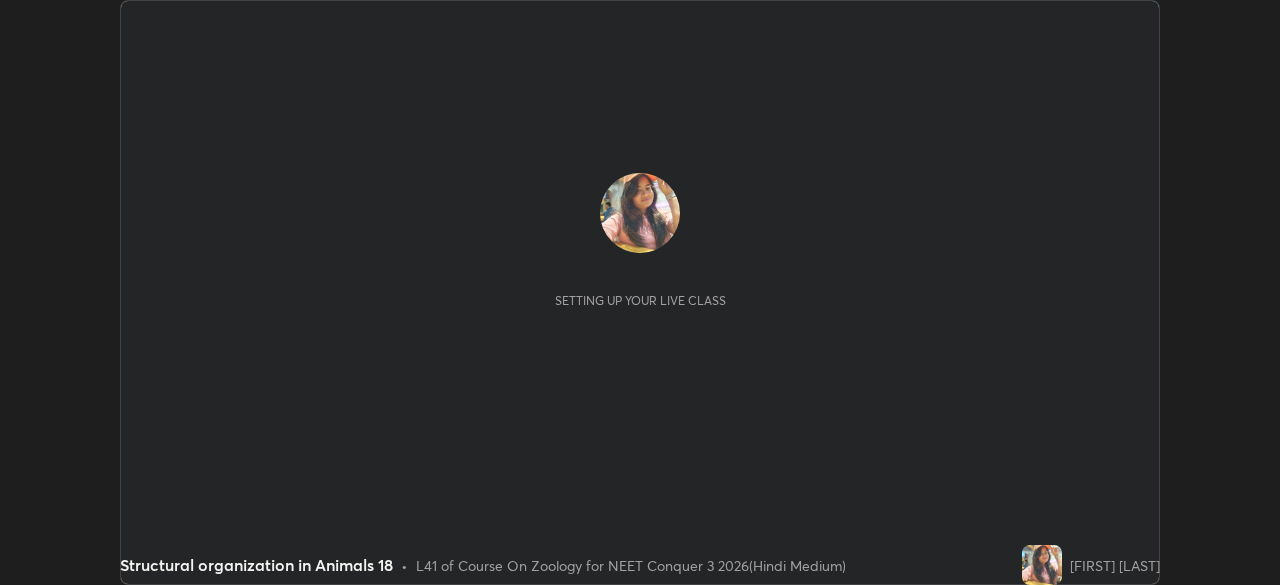 scroll, scrollTop: 0, scrollLeft: 0, axis: both 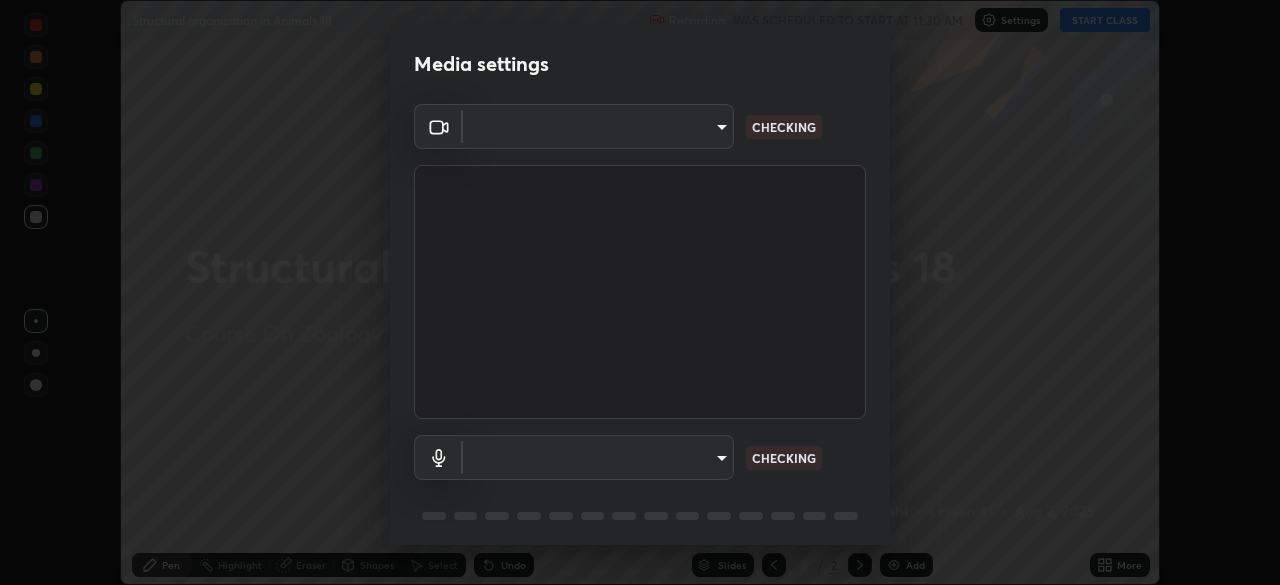 type on "434497d134e022bfe69f56caa8aa94ca7390994208081c595a03479da225093f" 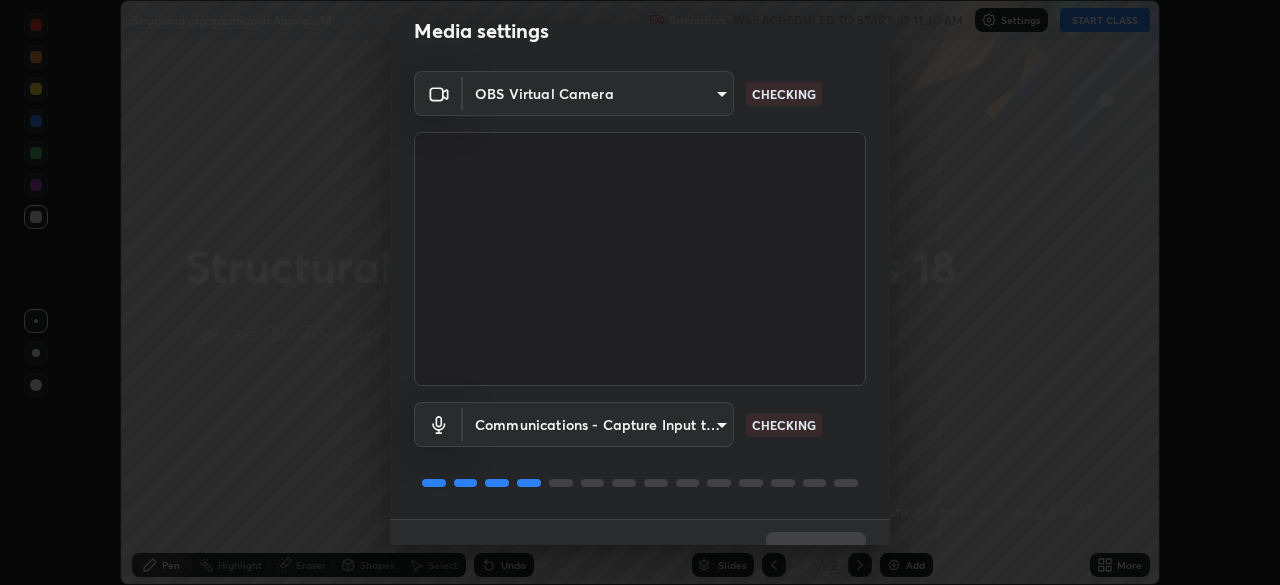 scroll, scrollTop: 71, scrollLeft: 0, axis: vertical 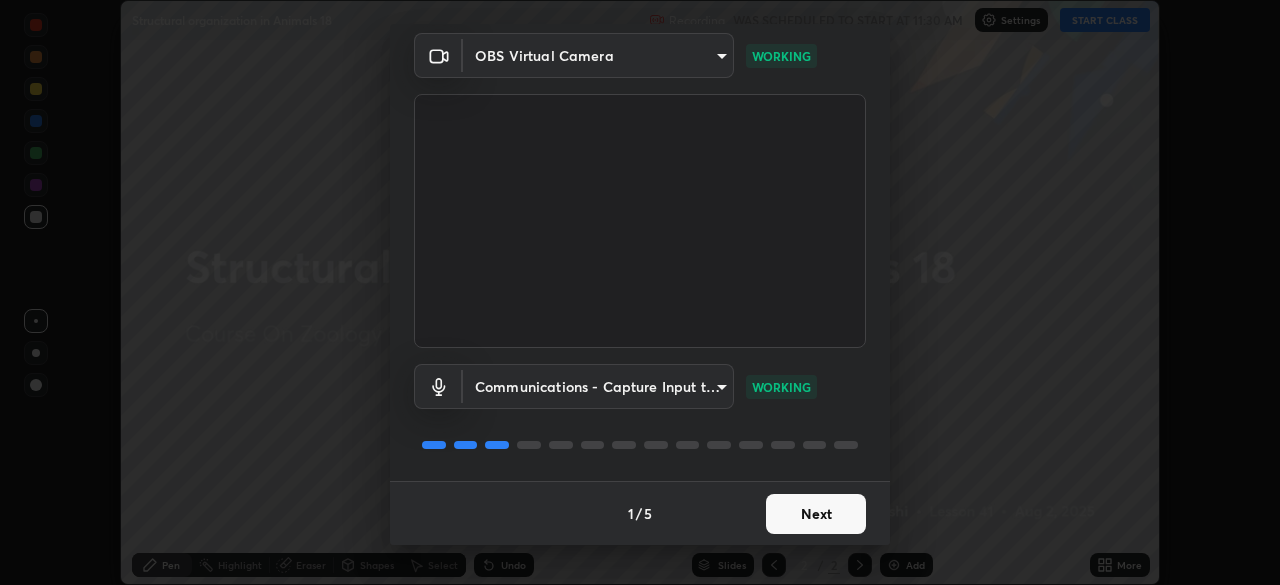 click on "Next" at bounding box center (816, 514) 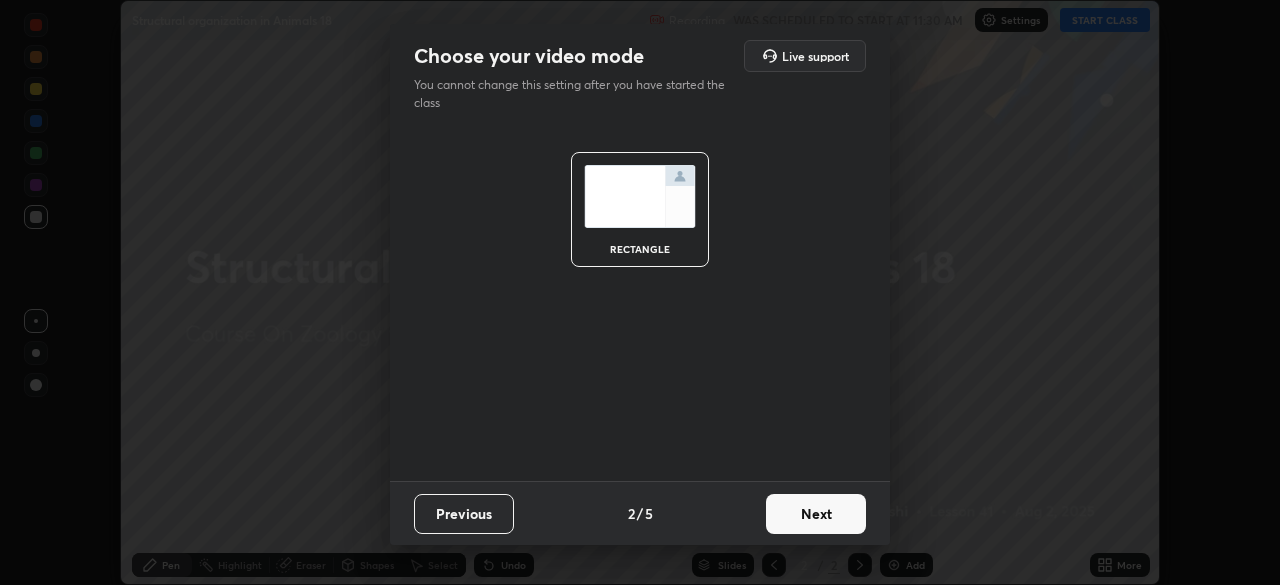 scroll, scrollTop: 0, scrollLeft: 0, axis: both 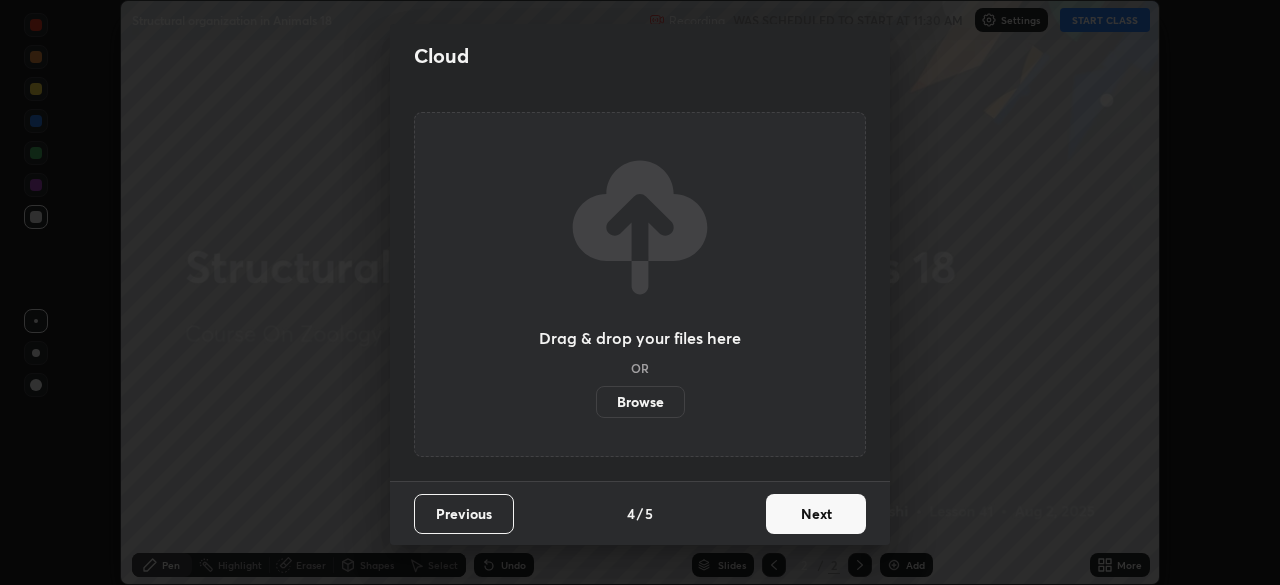 click on "Next" at bounding box center [816, 514] 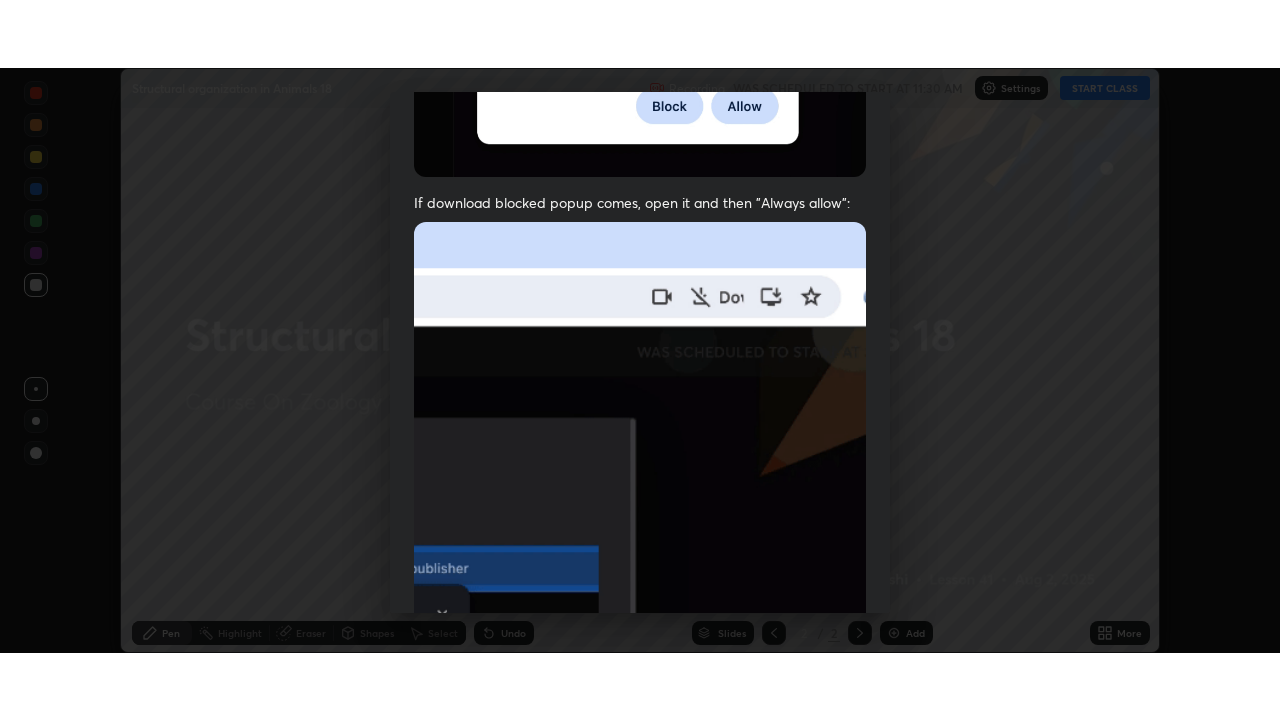 scroll, scrollTop: 479, scrollLeft: 0, axis: vertical 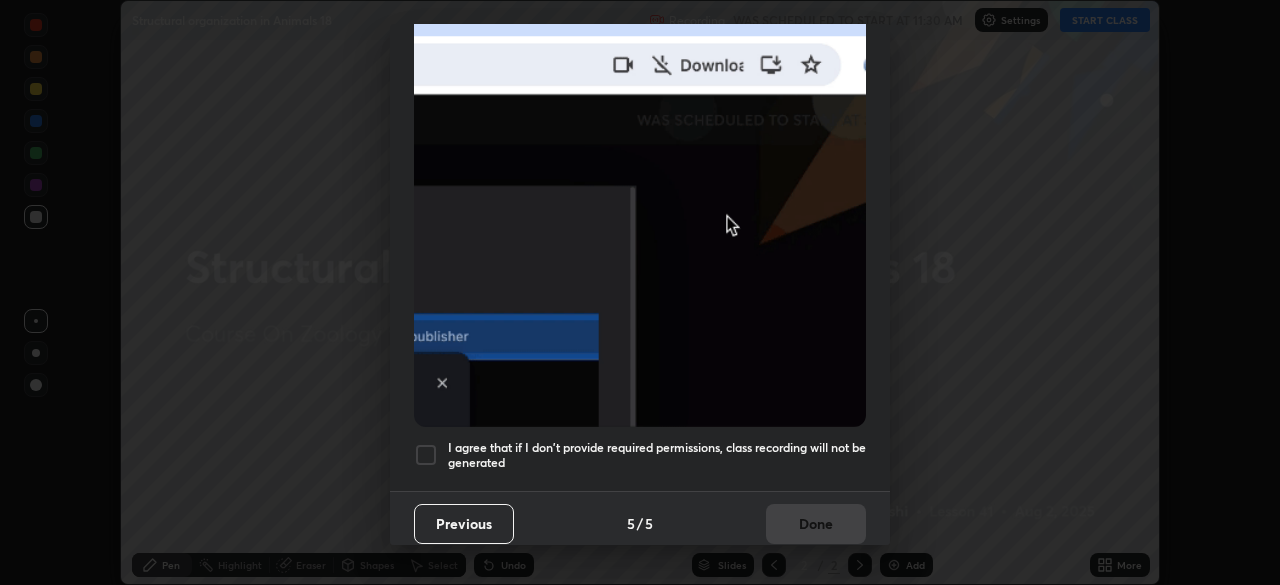 click at bounding box center [426, 455] 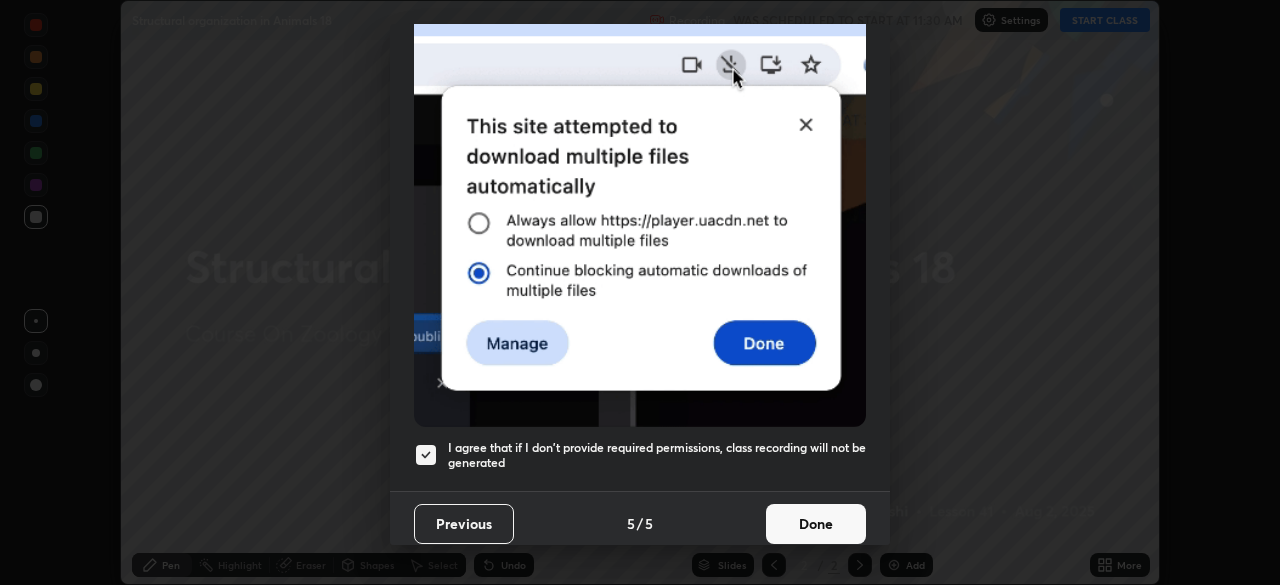 click on "Done" at bounding box center [816, 524] 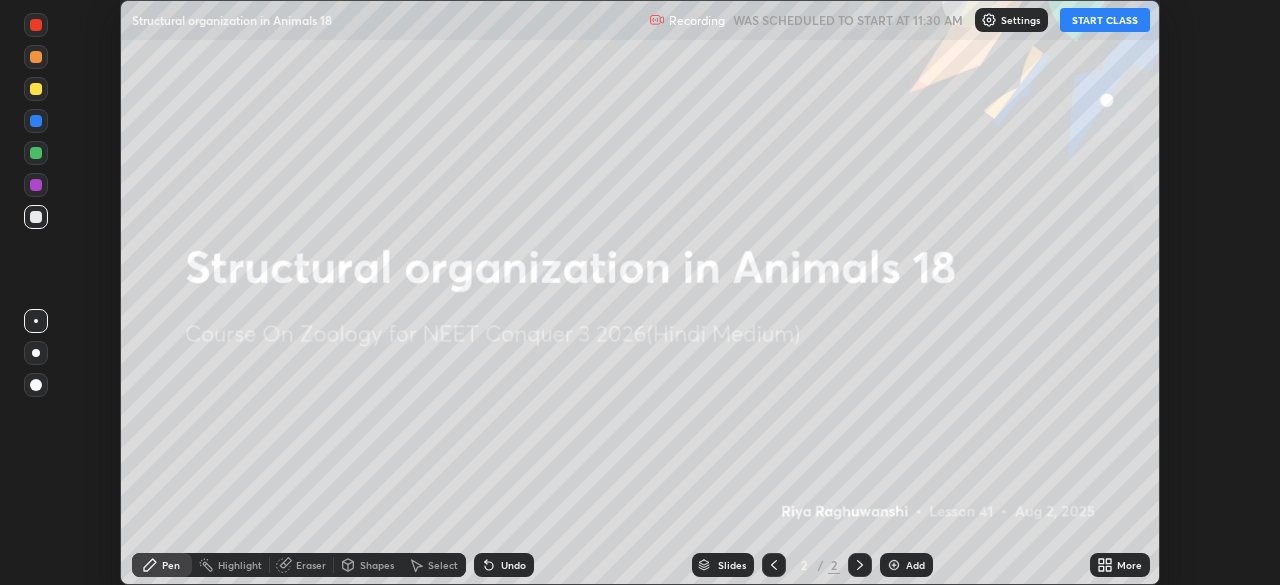 click on "START CLASS" at bounding box center [1105, 20] 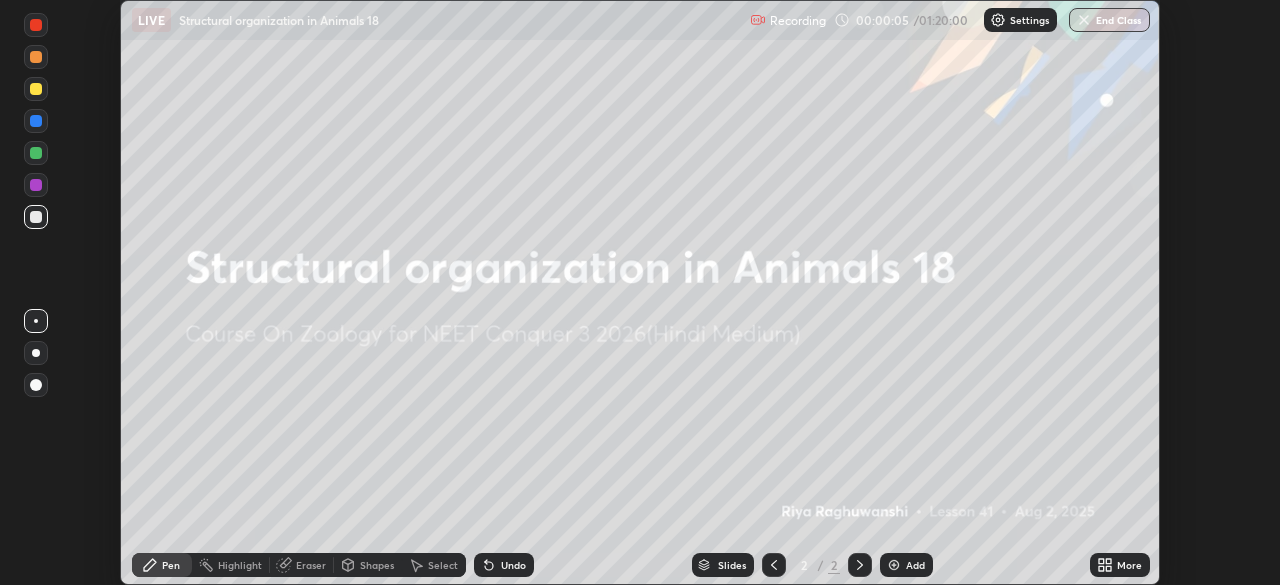 click at bounding box center [894, 565] 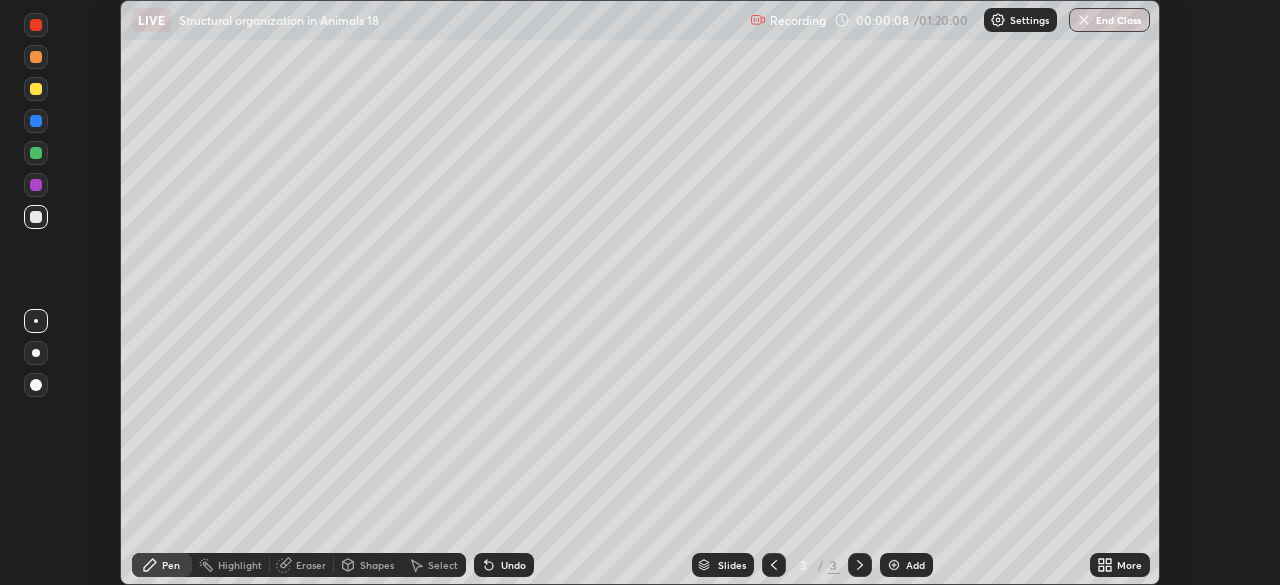 click 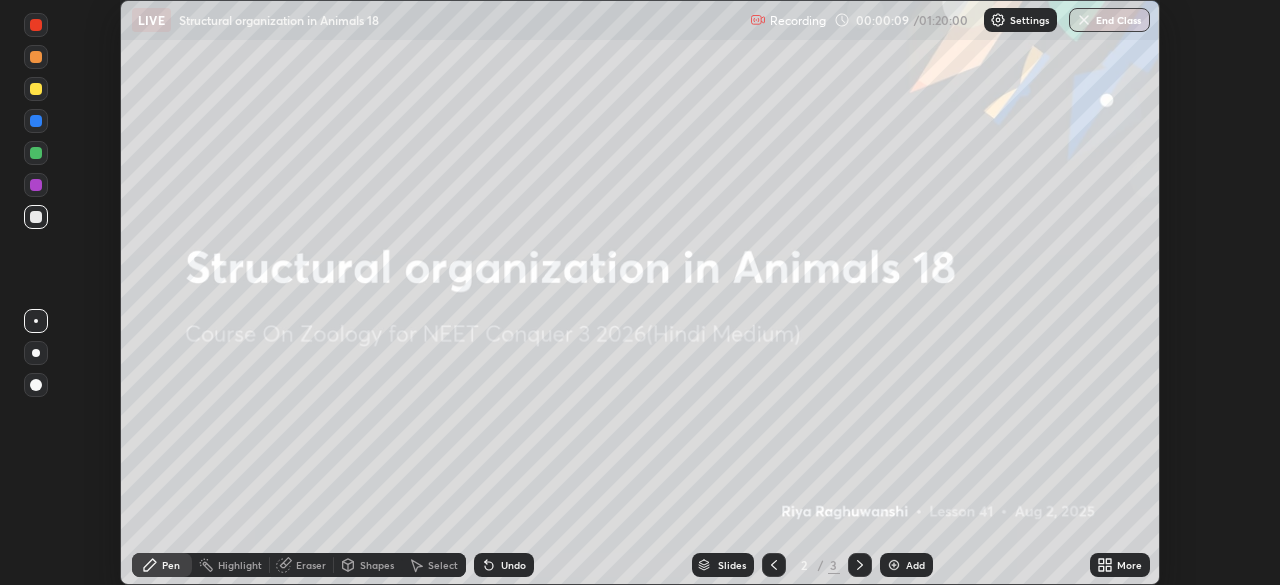 click 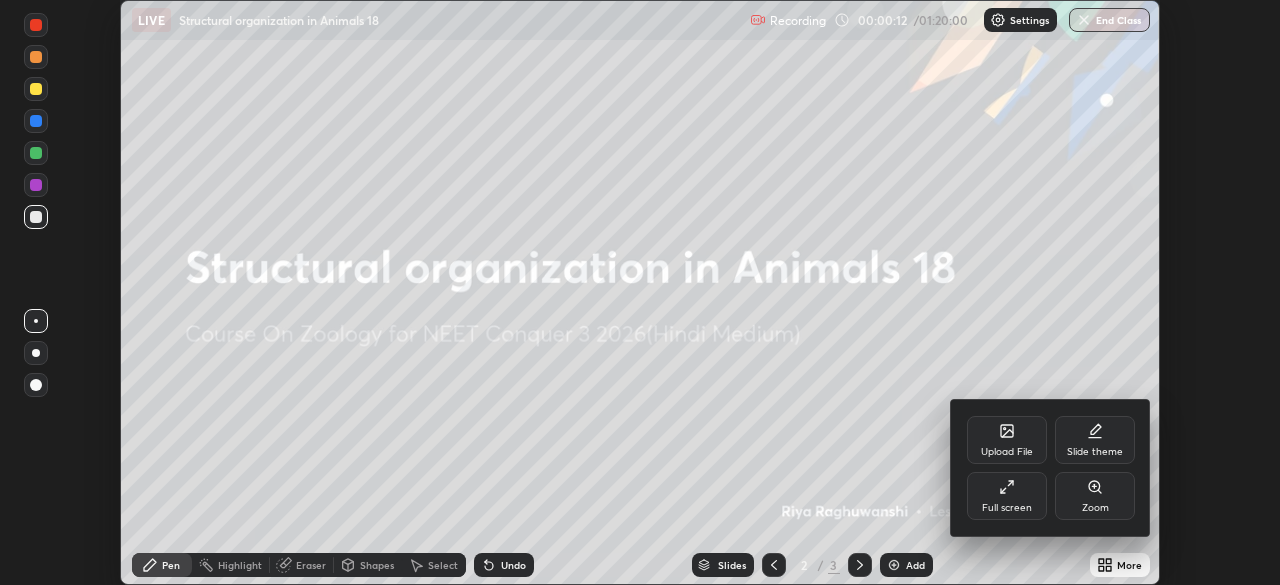 click on "Upload File" at bounding box center (1007, 452) 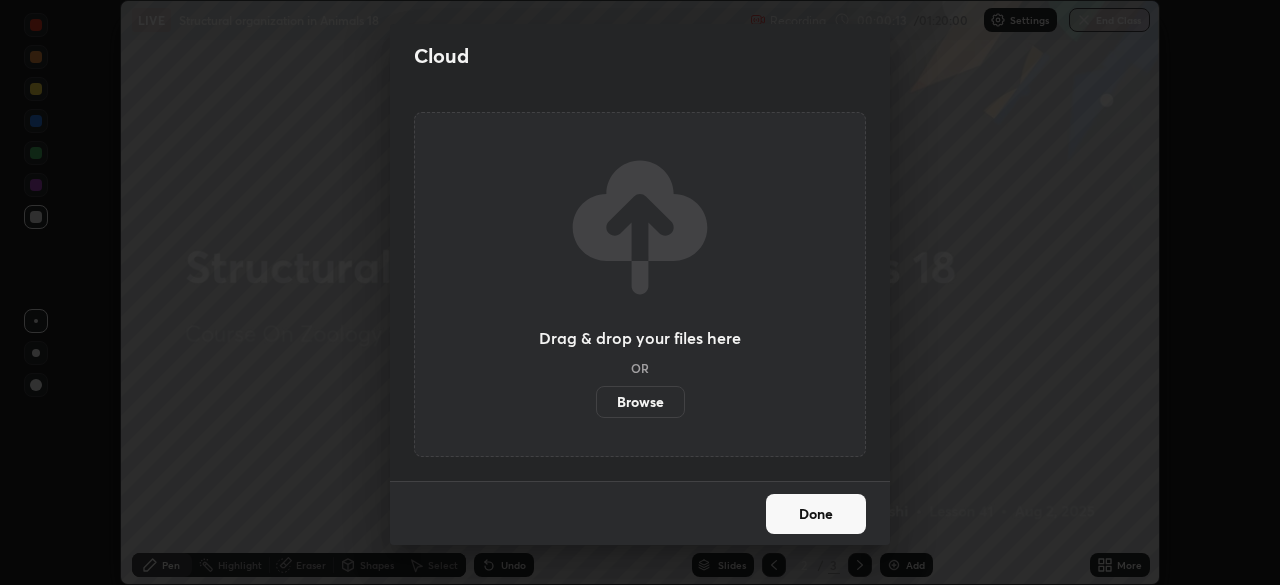 click on "Browse" at bounding box center (640, 402) 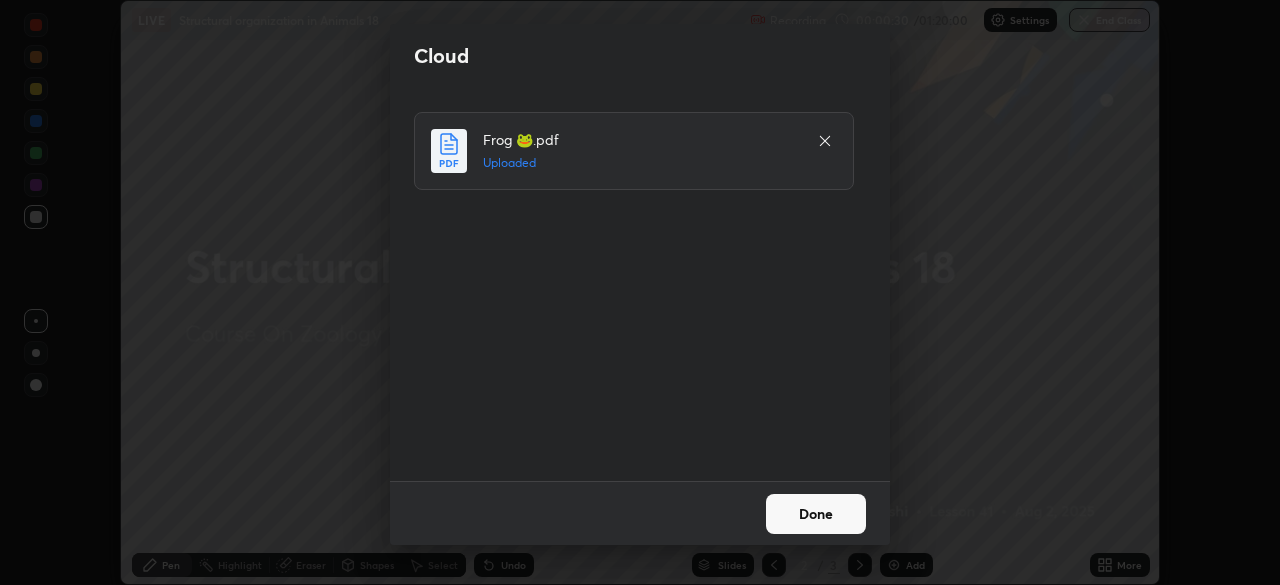 click on "Done" at bounding box center (816, 514) 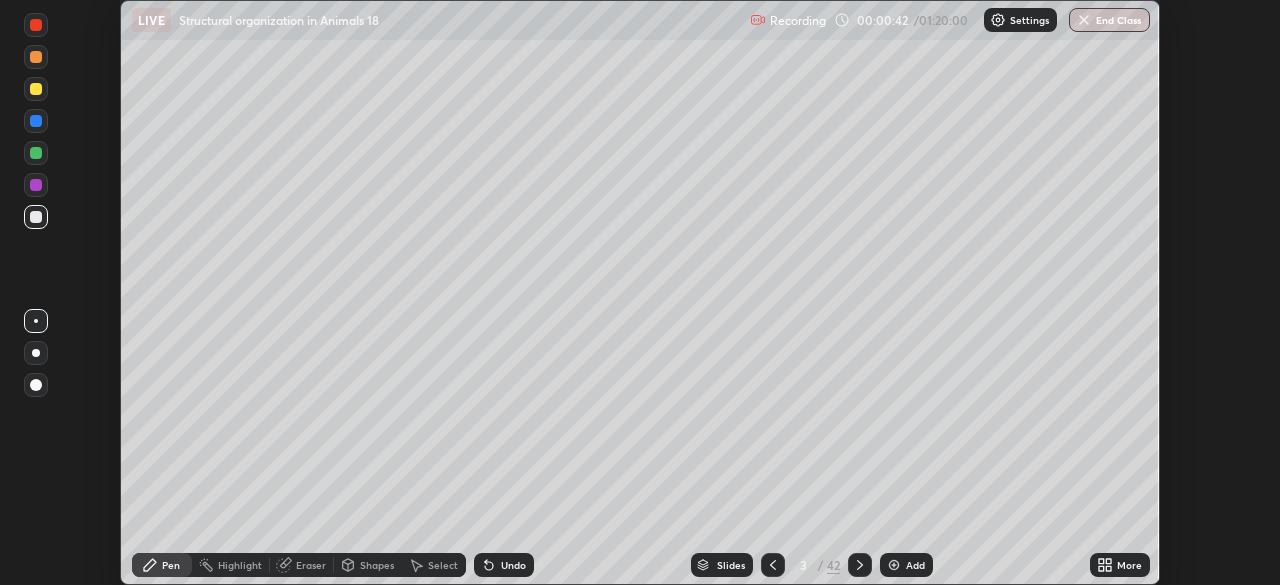 click 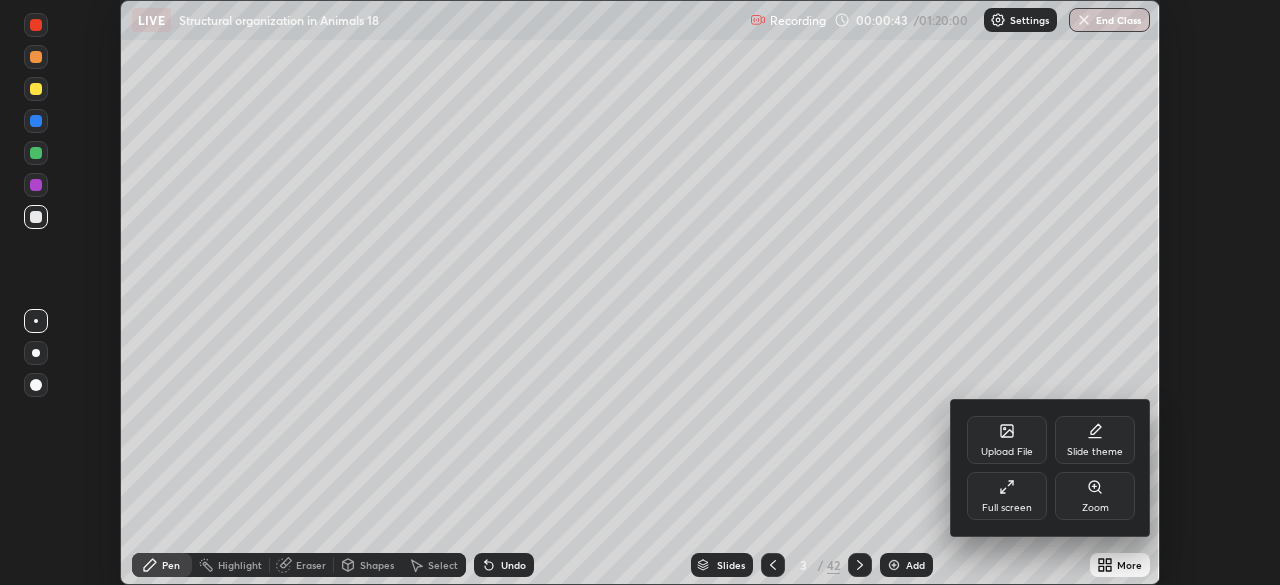 click on "Full screen" at bounding box center (1007, 496) 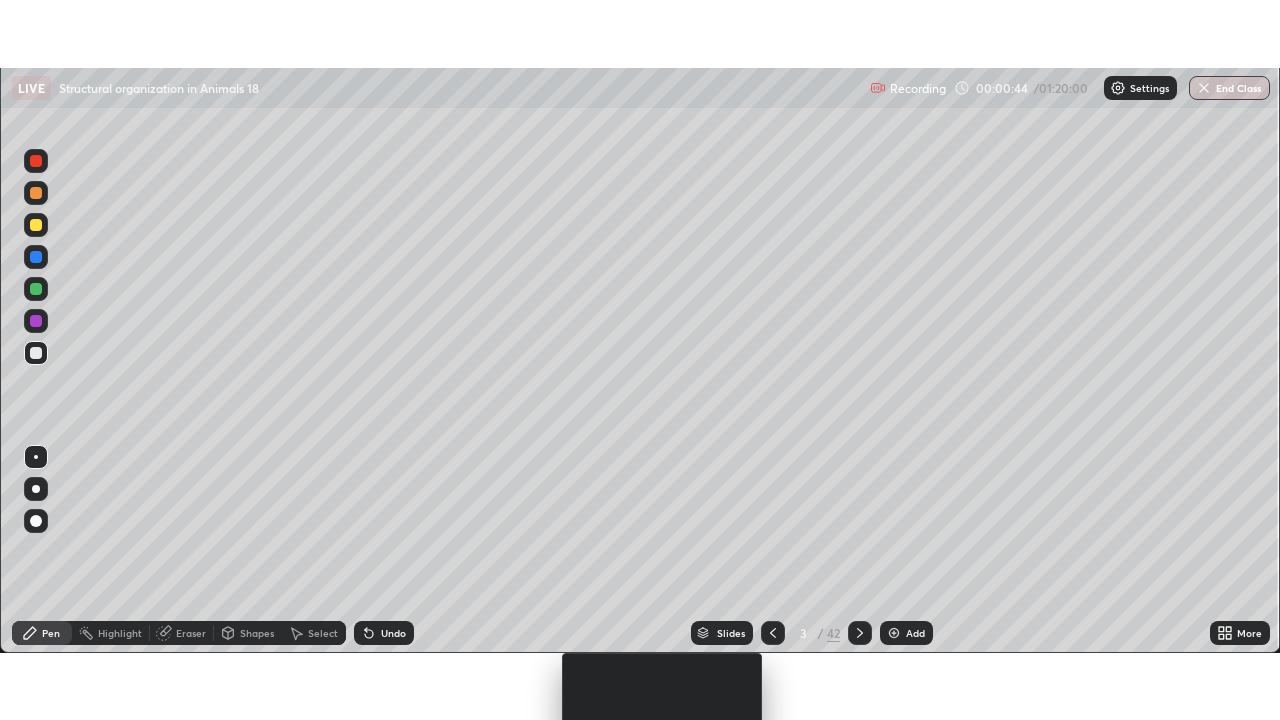 scroll, scrollTop: 99280, scrollLeft: 98720, axis: both 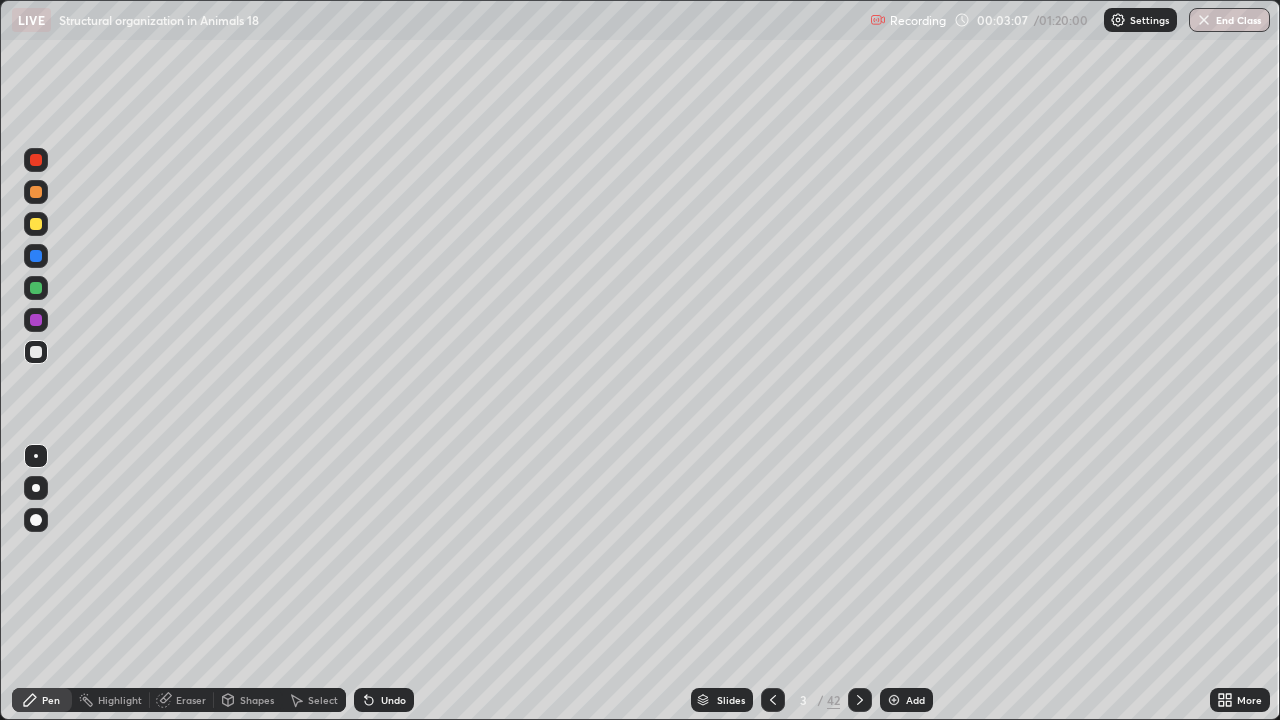 click 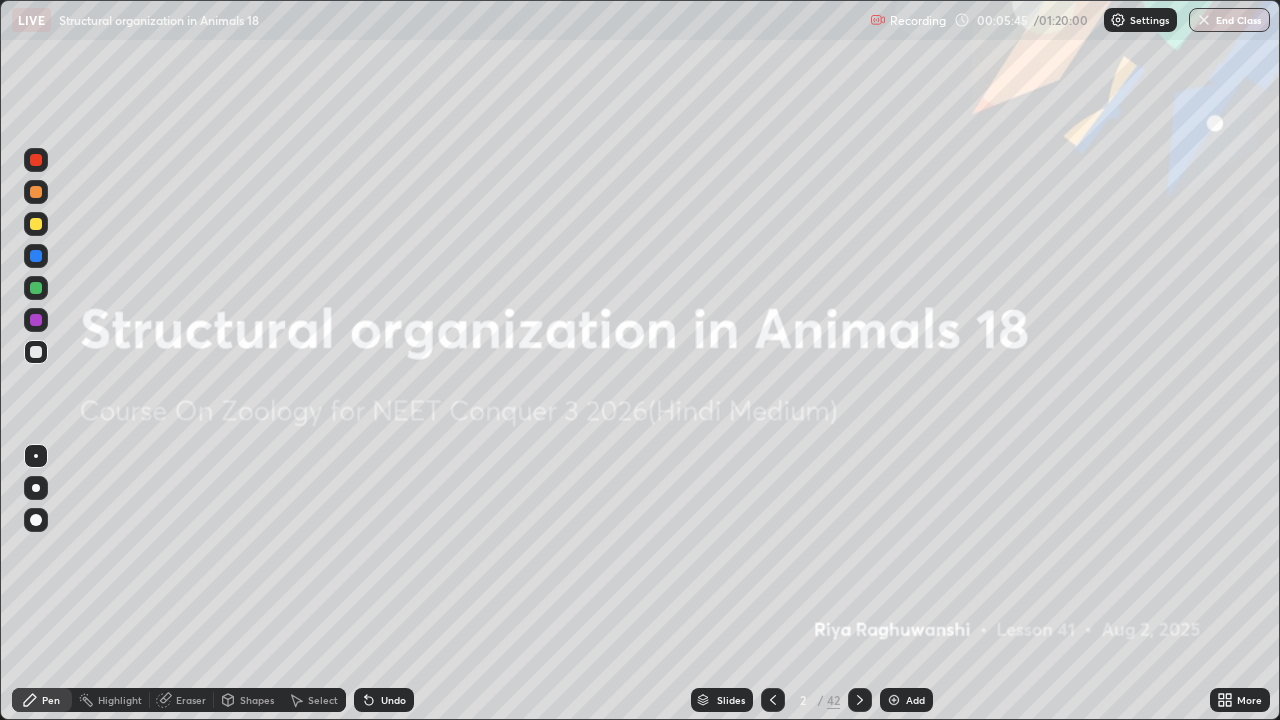 click 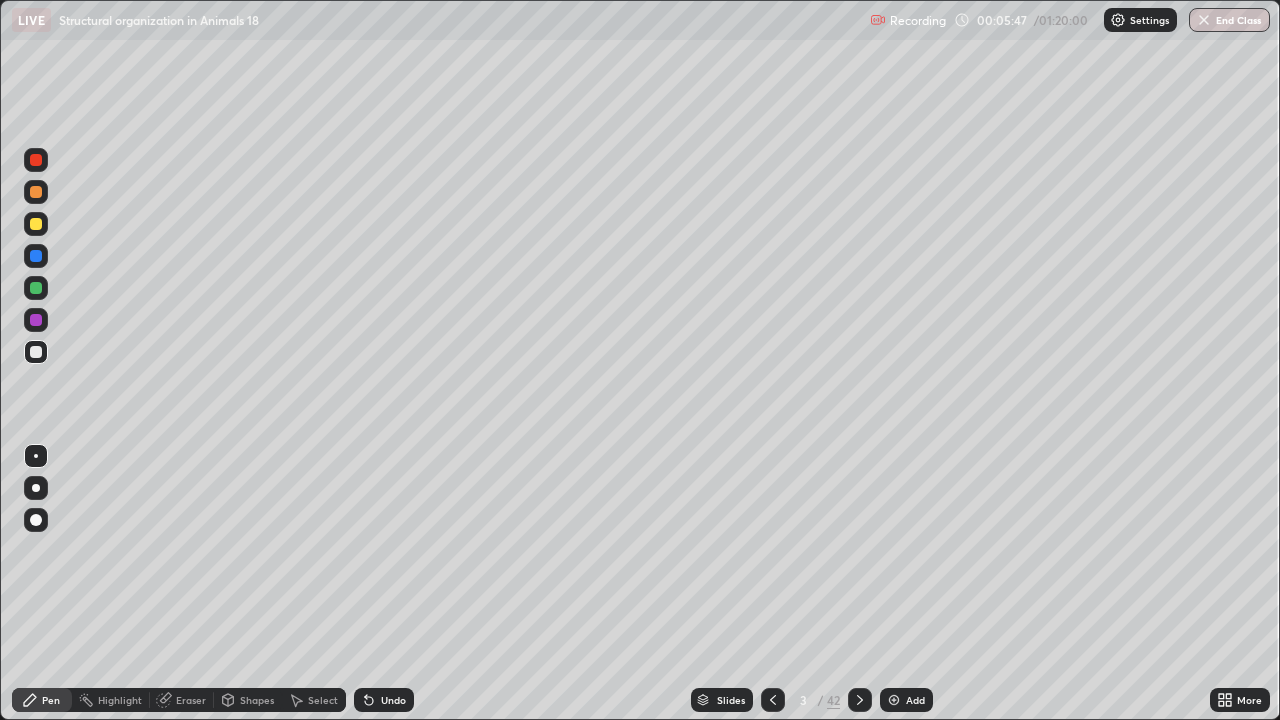 click on "Slides" at bounding box center [731, 700] 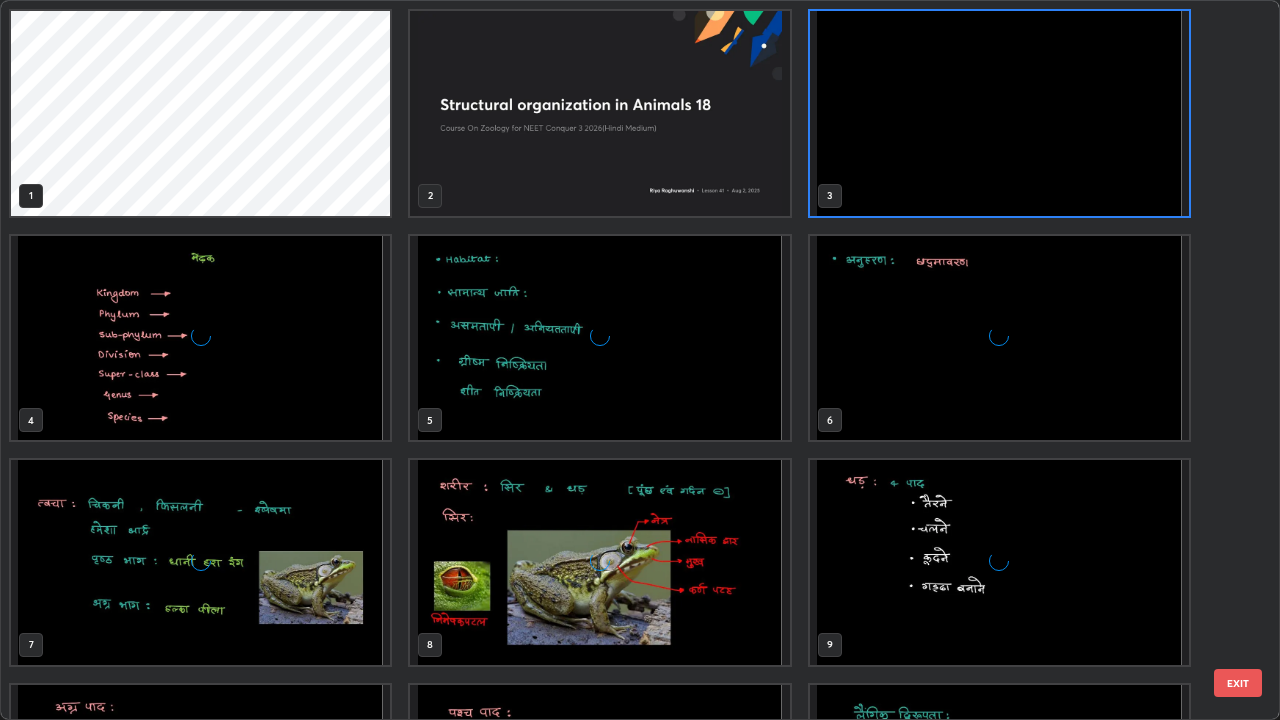 scroll, scrollTop: 7, scrollLeft: 11, axis: both 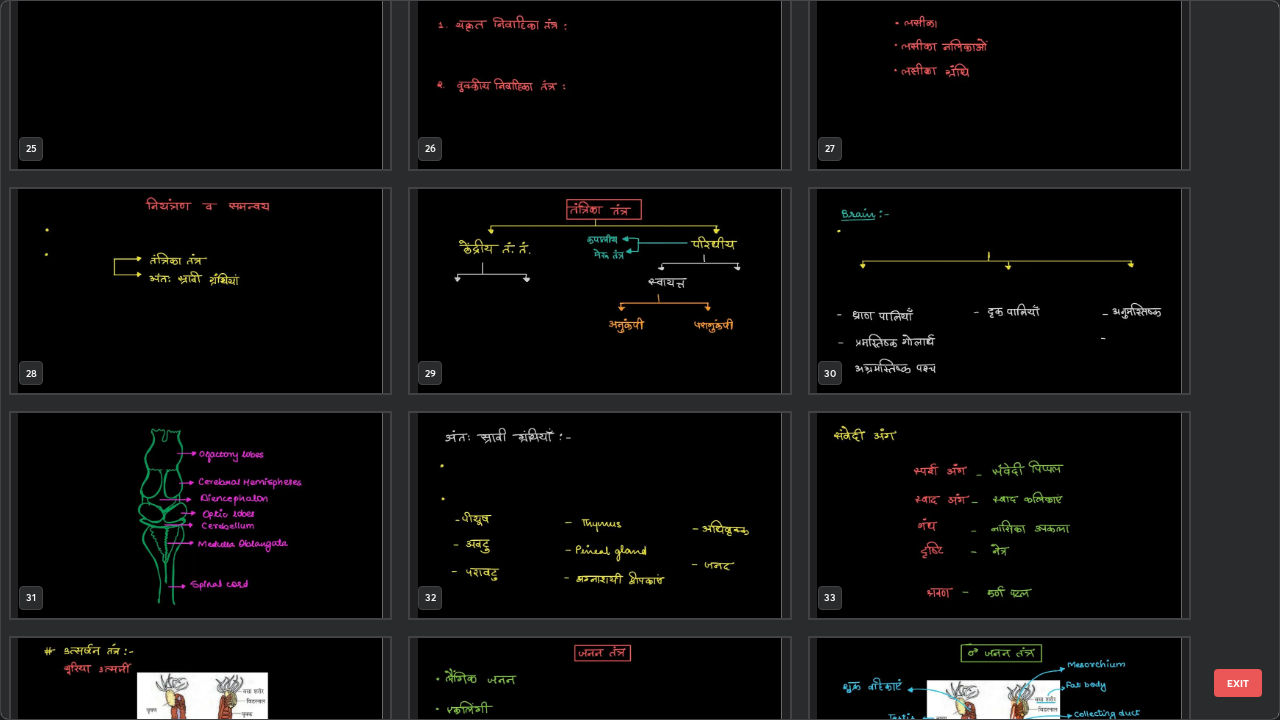 click at bounding box center [200, 740] 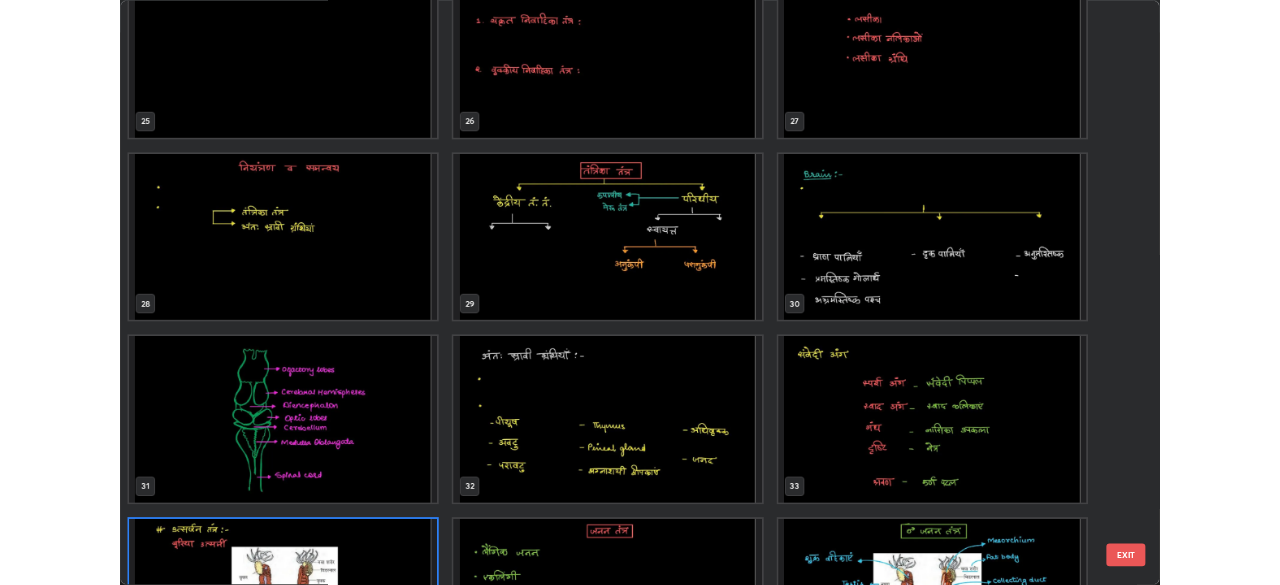 scroll, scrollTop: 1977, scrollLeft: 0, axis: vertical 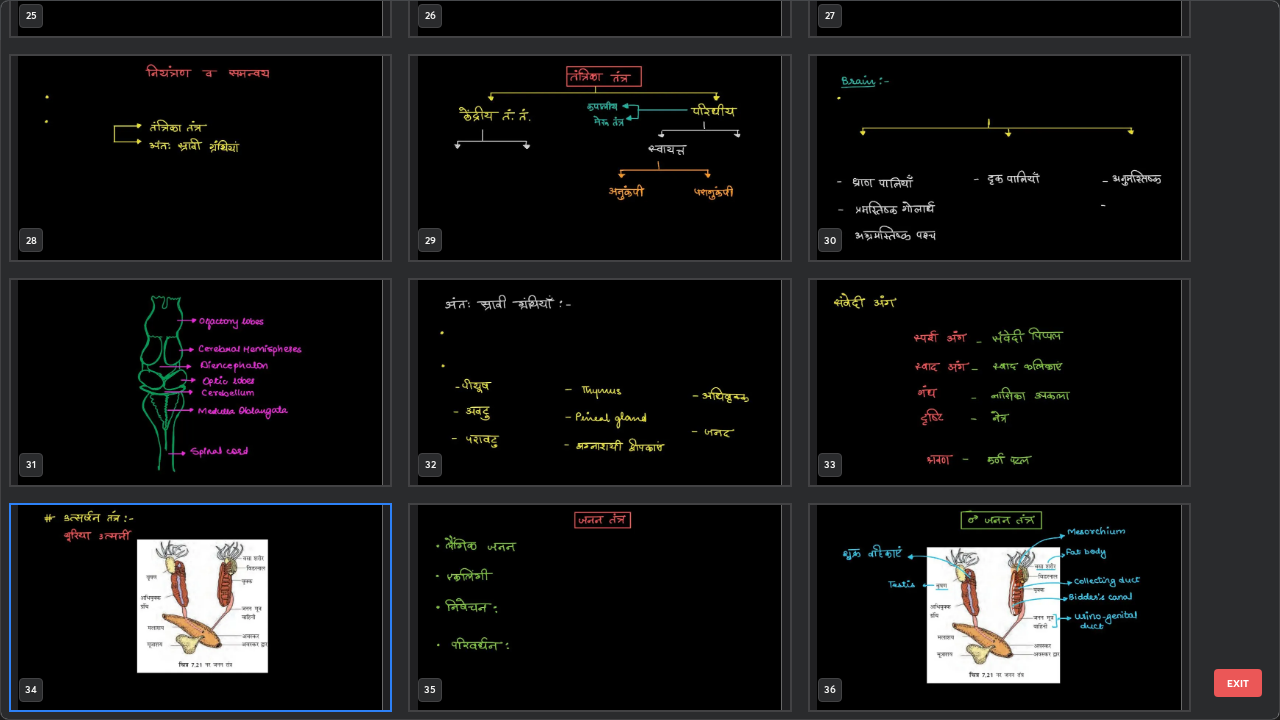 click at bounding box center [200, 607] 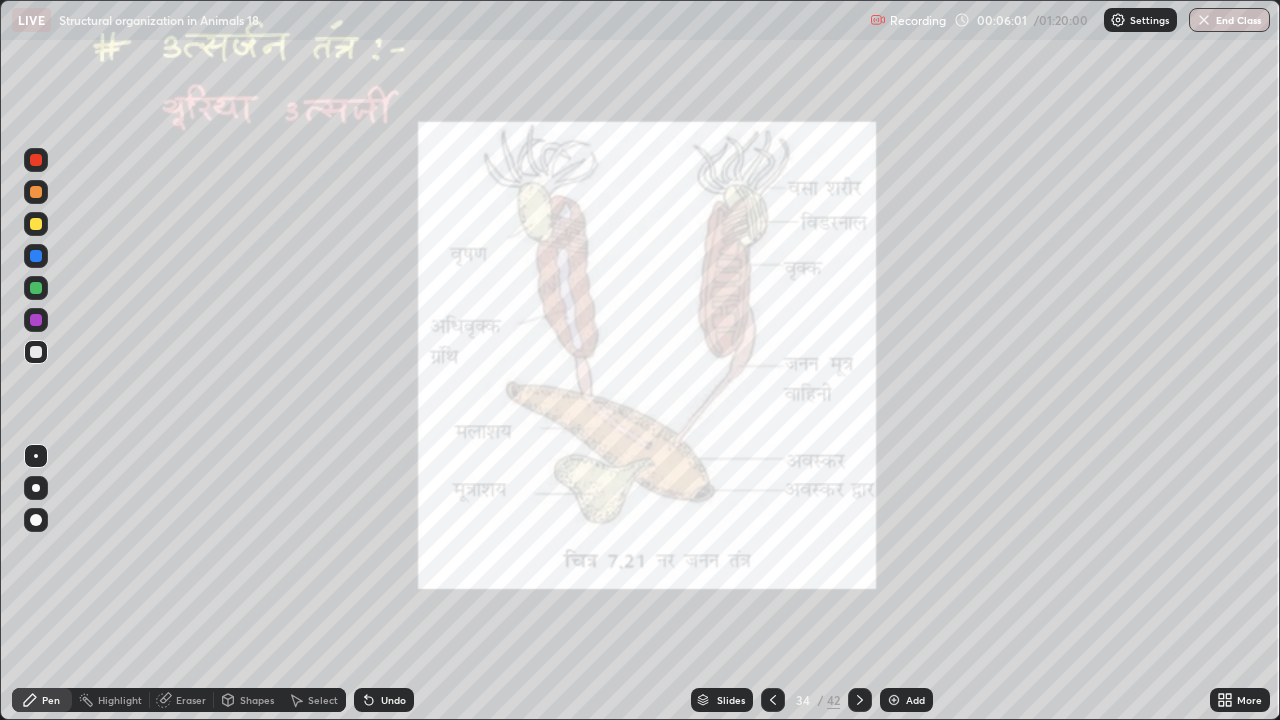 click at bounding box center [200, 607] 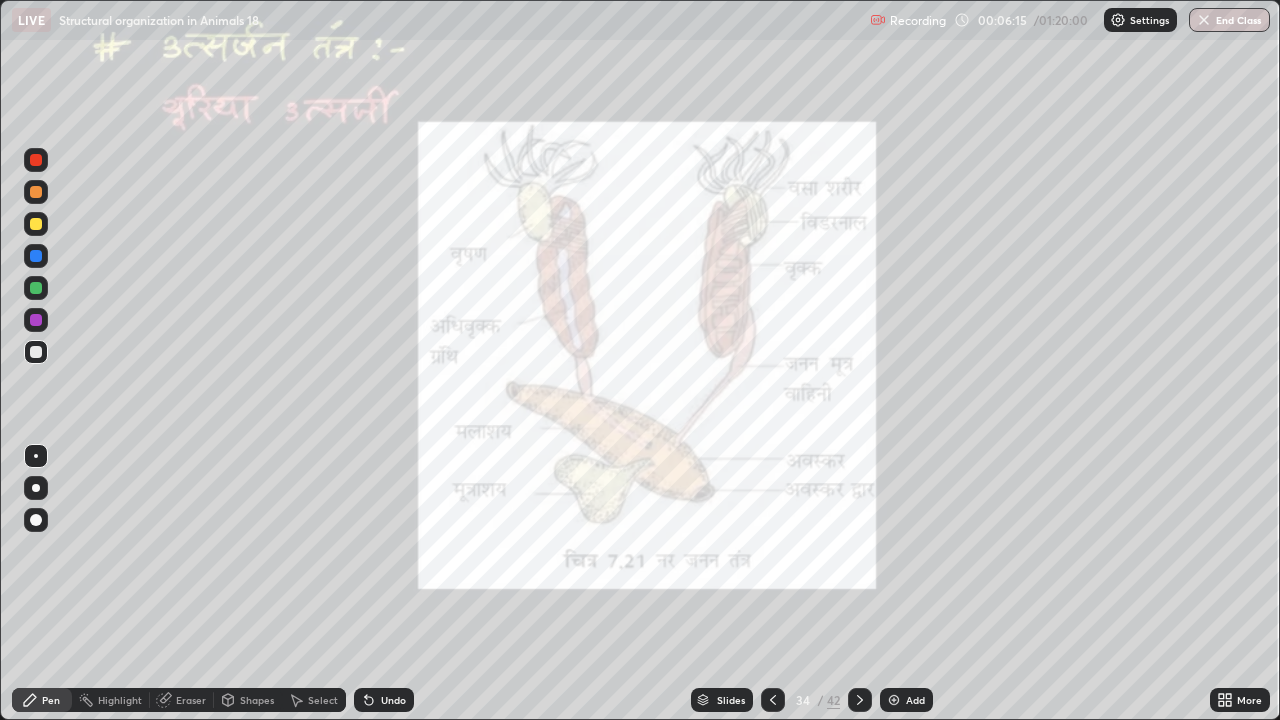click at bounding box center [36, 320] 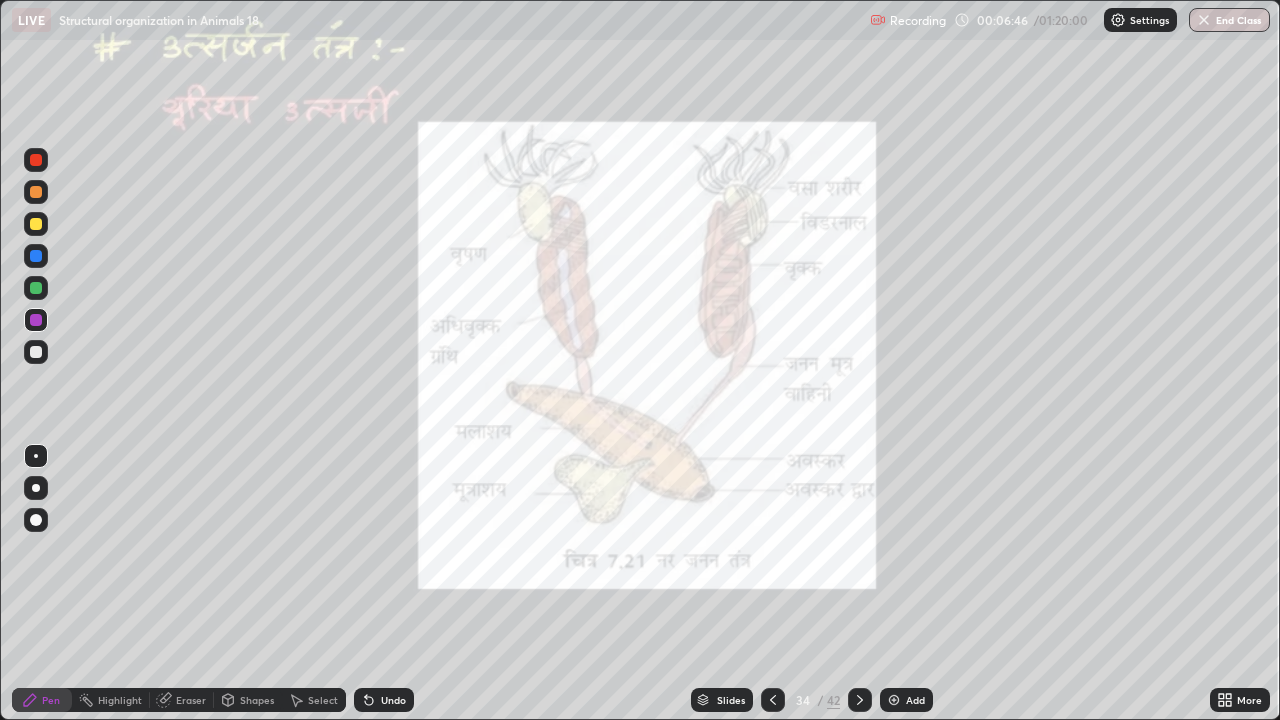click at bounding box center [36, 488] 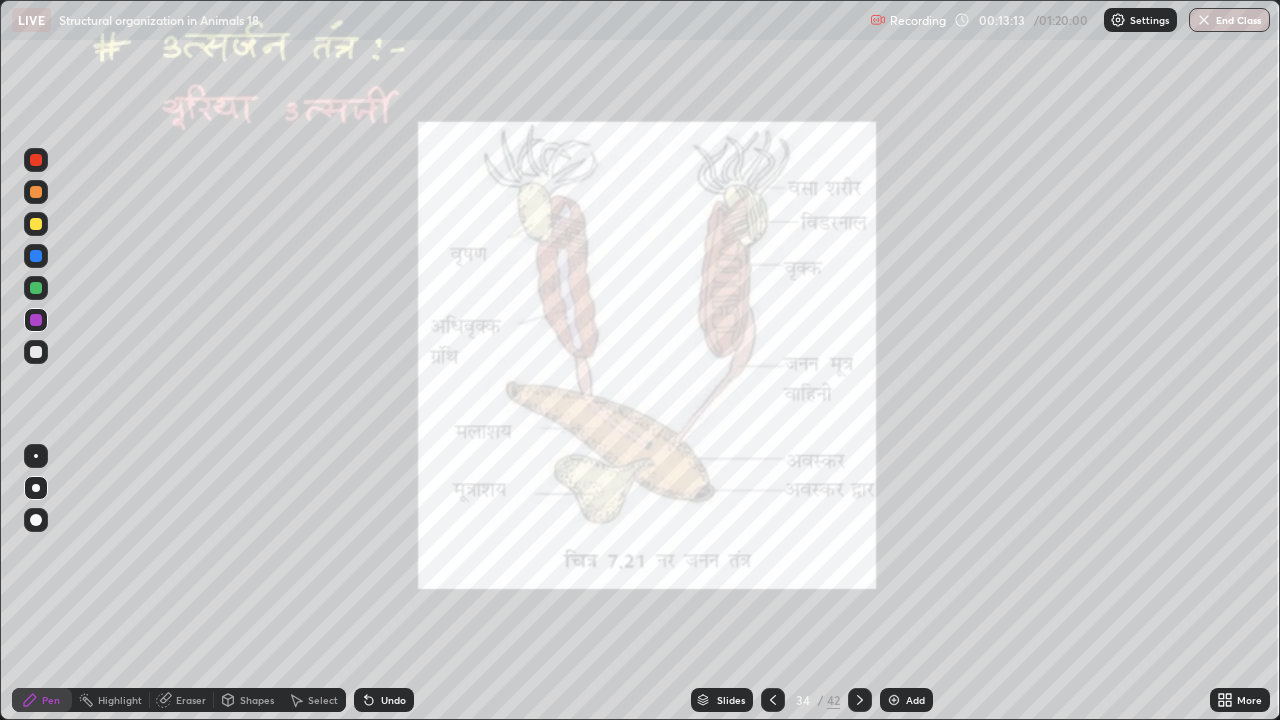 click at bounding box center [36, 352] 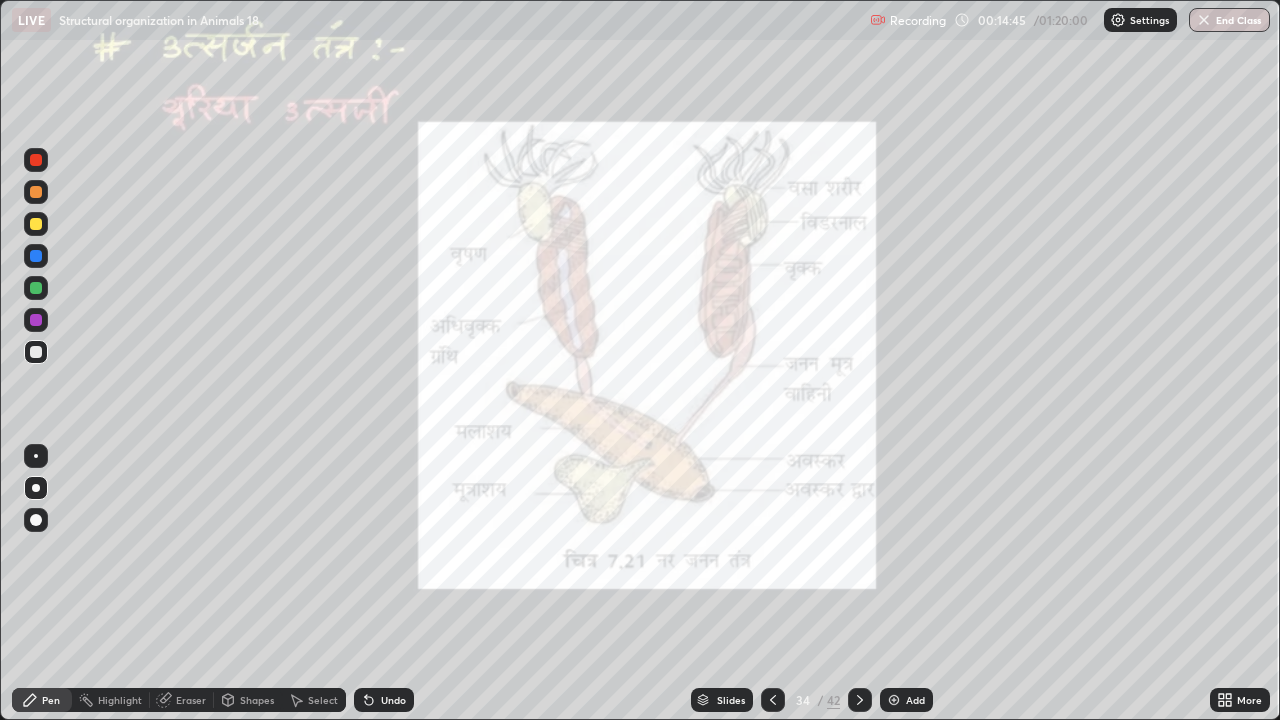 click on "Select" at bounding box center (323, 700) 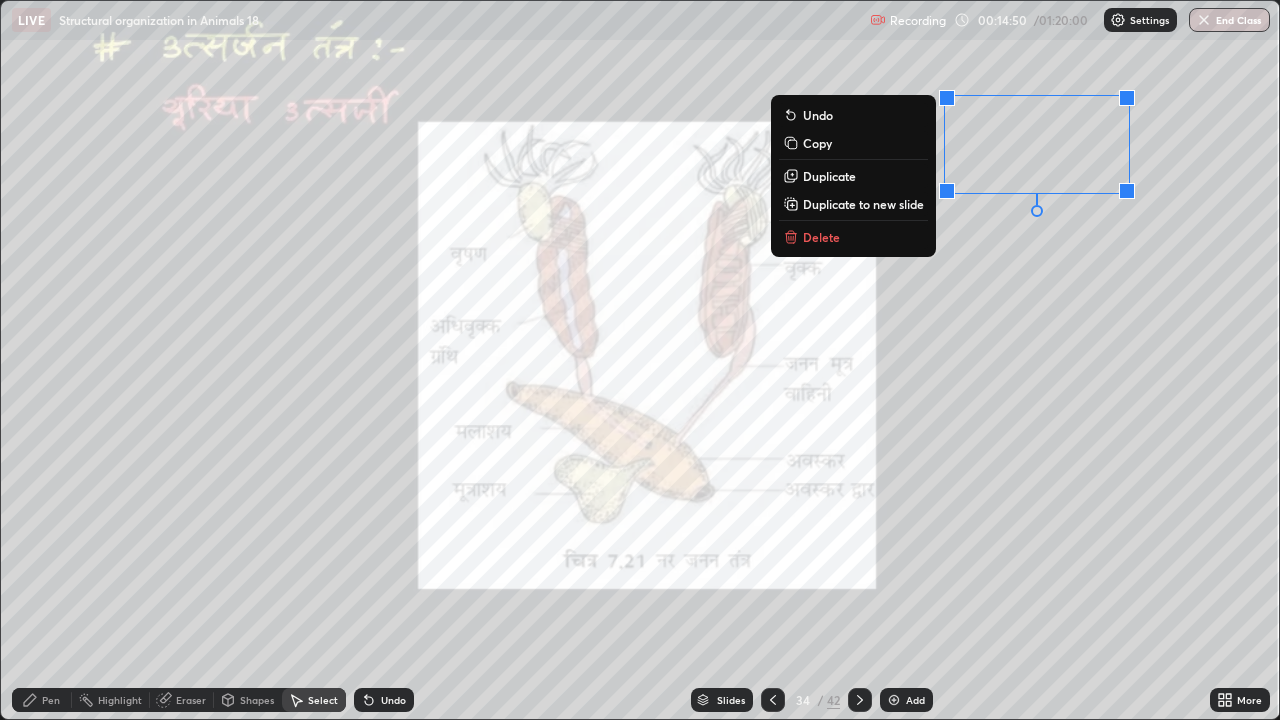 click on "0 ° Undo Copy Duplicate Duplicate to new slide Delete" at bounding box center [640, 360] 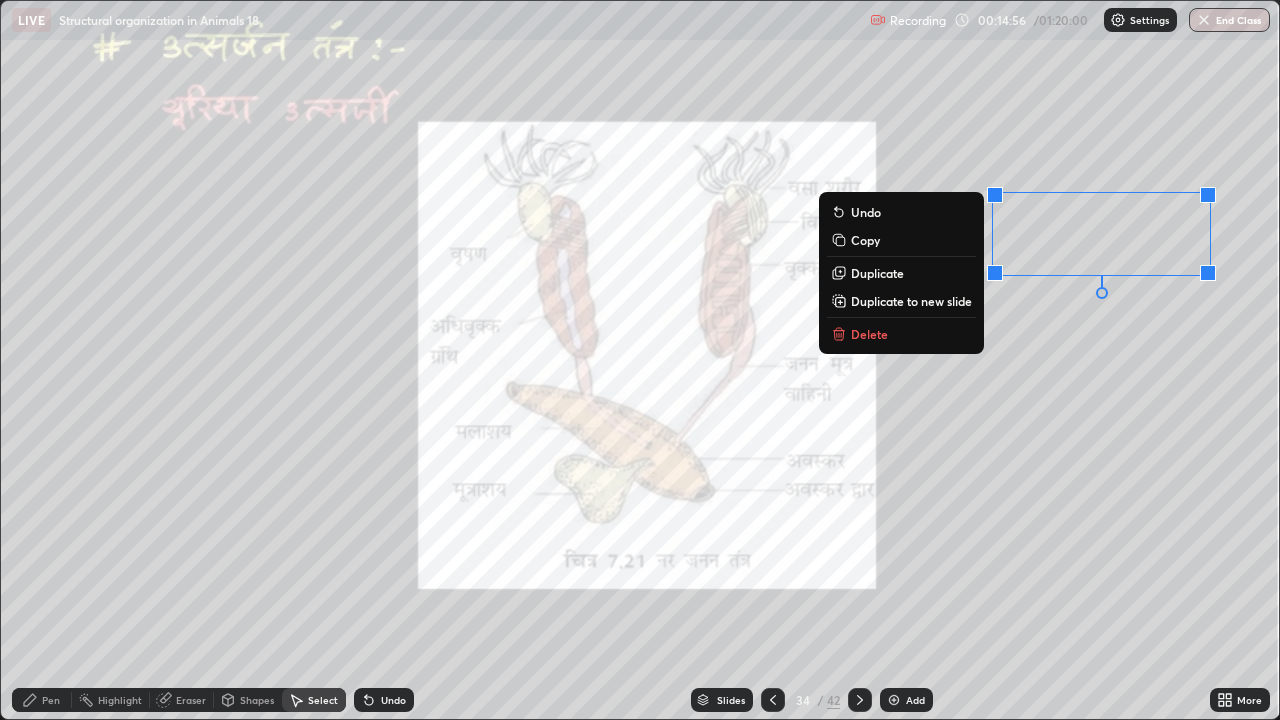 click on "0 ° Undo Copy Duplicate Duplicate to new slide Delete" at bounding box center (640, 360) 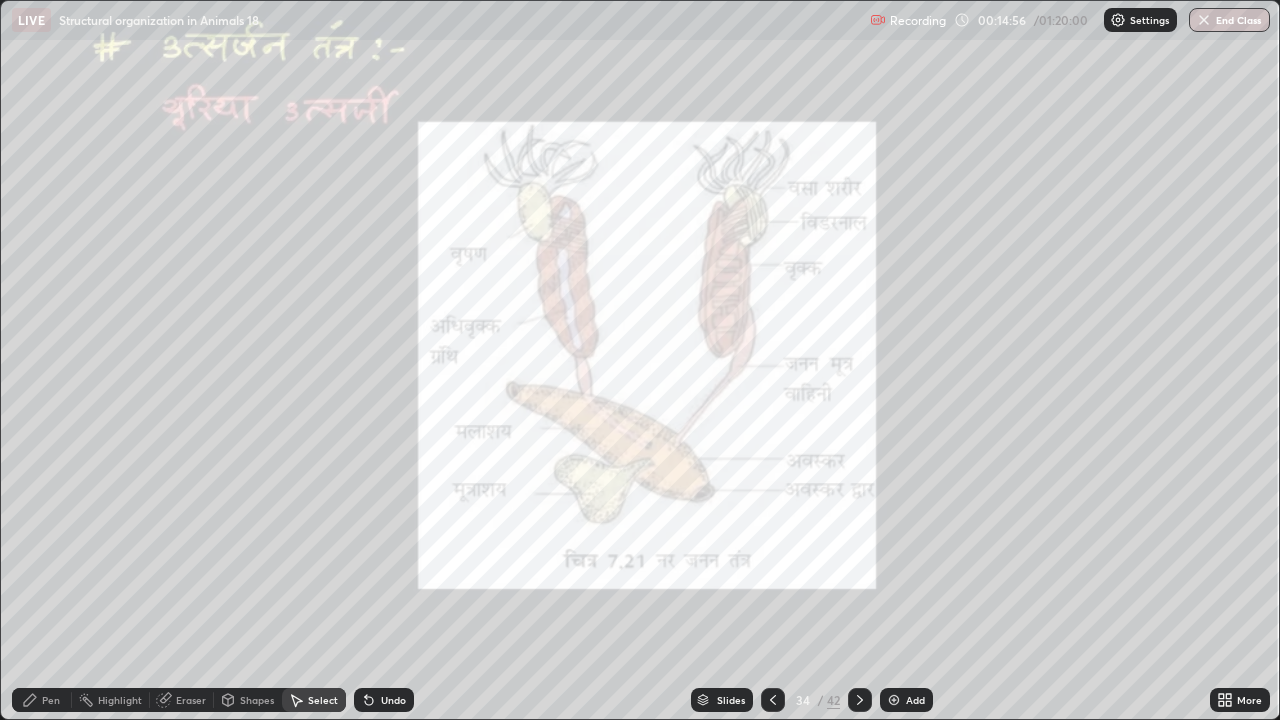 click on "0 ° Undo Copy Duplicate Duplicate to new slide Delete" at bounding box center (640, 360) 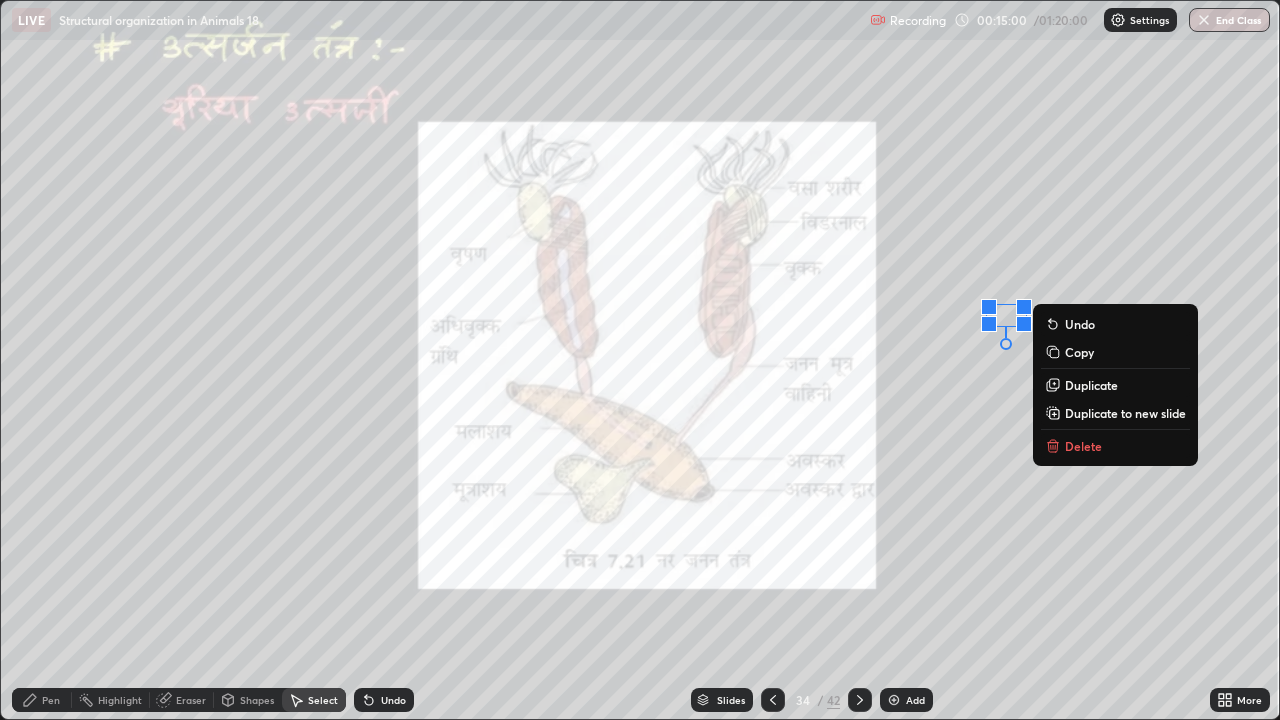 click on "Undo" at bounding box center (1080, 324) 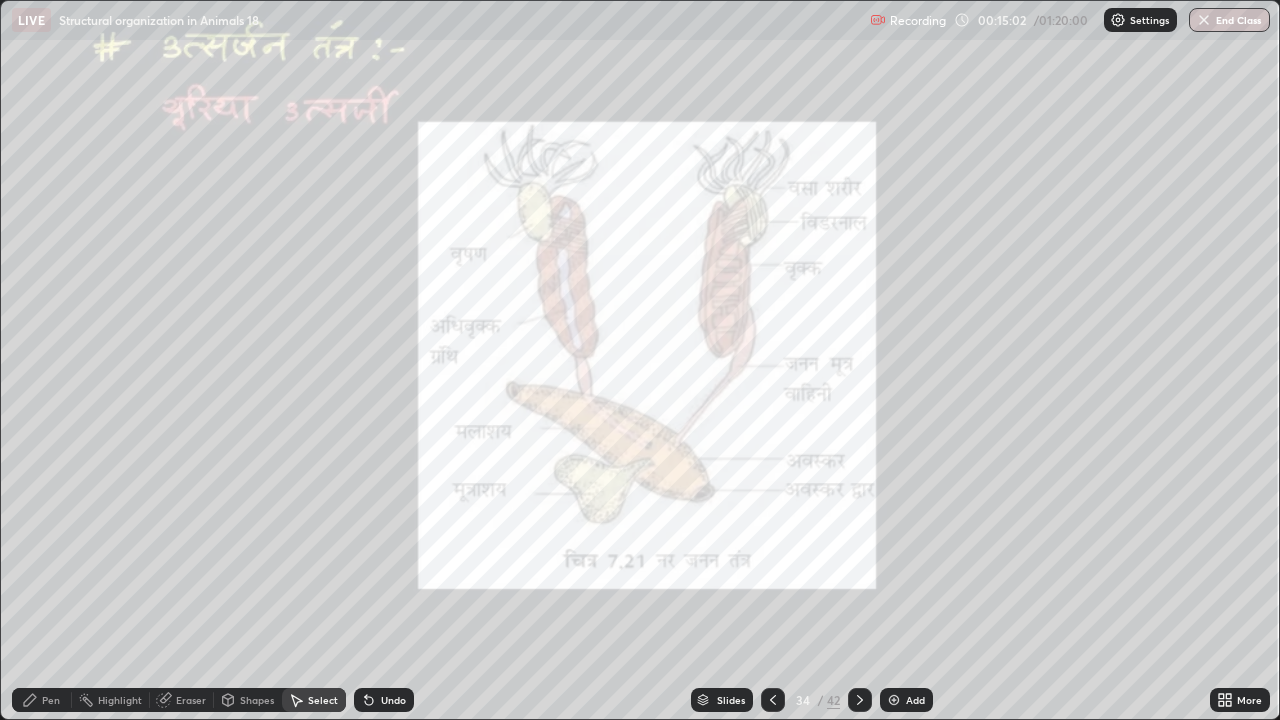 click on "Highlight" at bounding box center (120, 700) 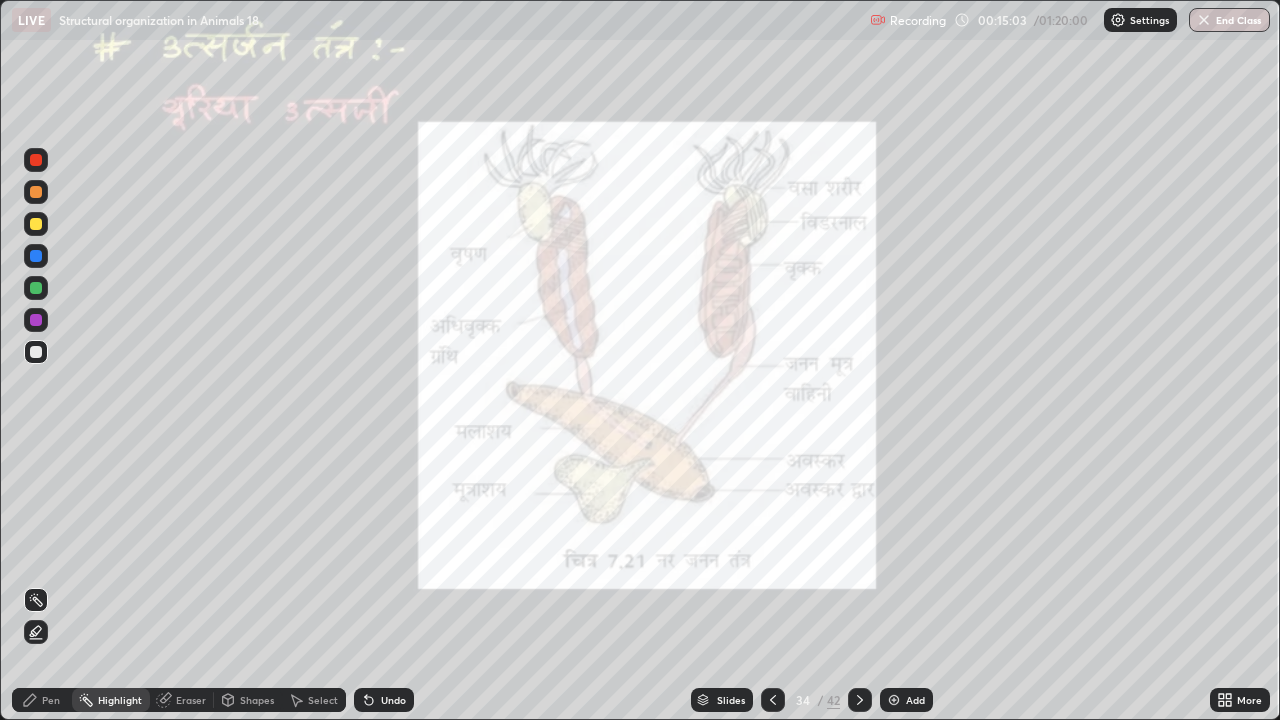 click on "Pen" at bounding box center (42, 700) 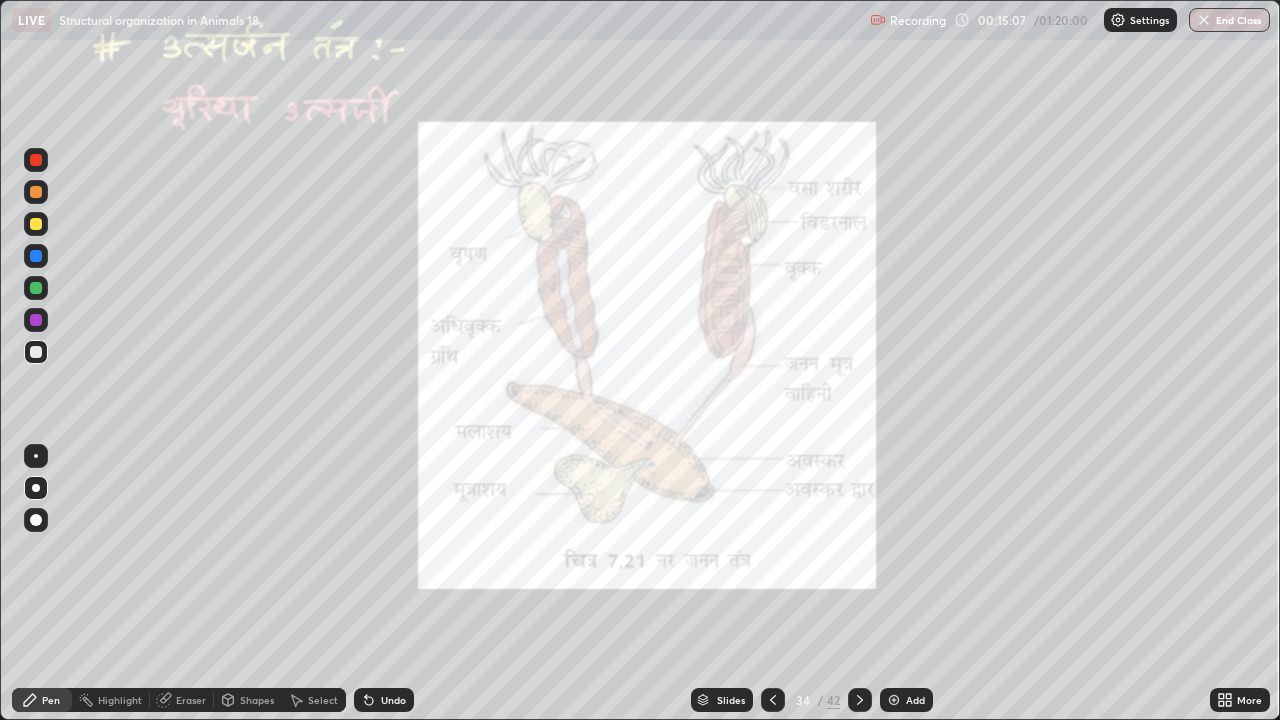 click on "Undo" at bounding box center [393, 700] 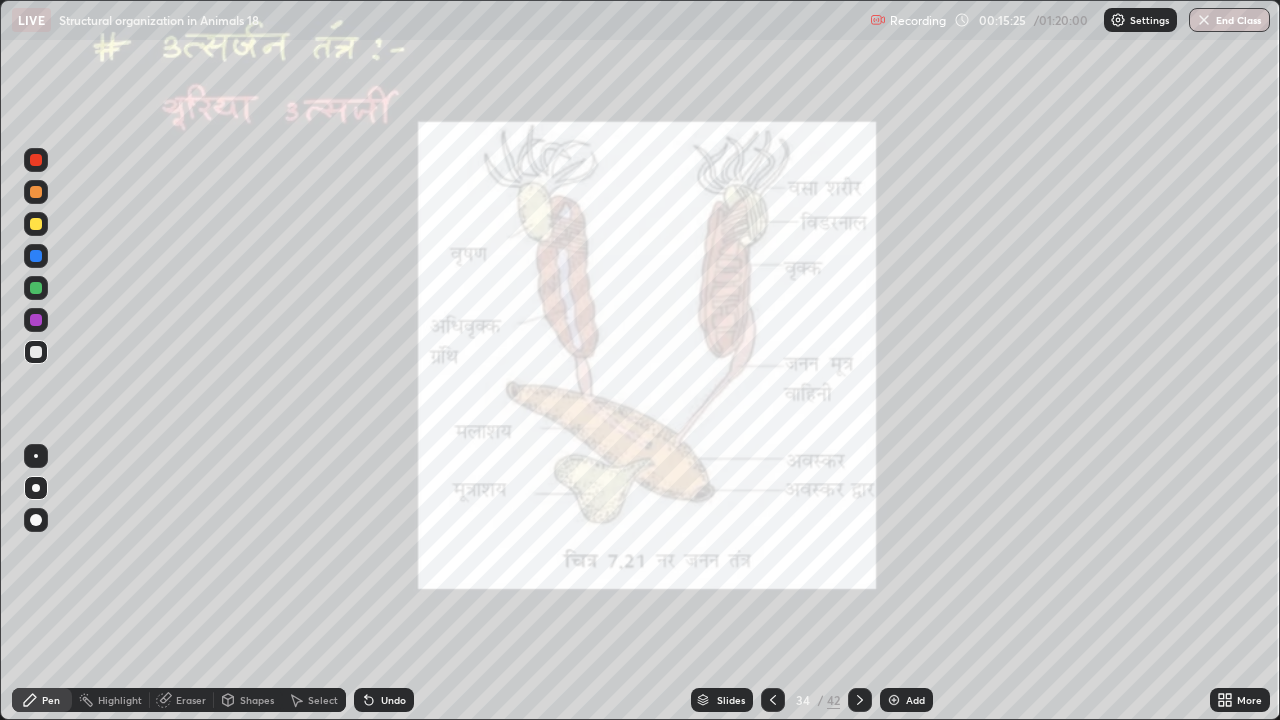 click on "Undo" at bounding box center (393, 700) 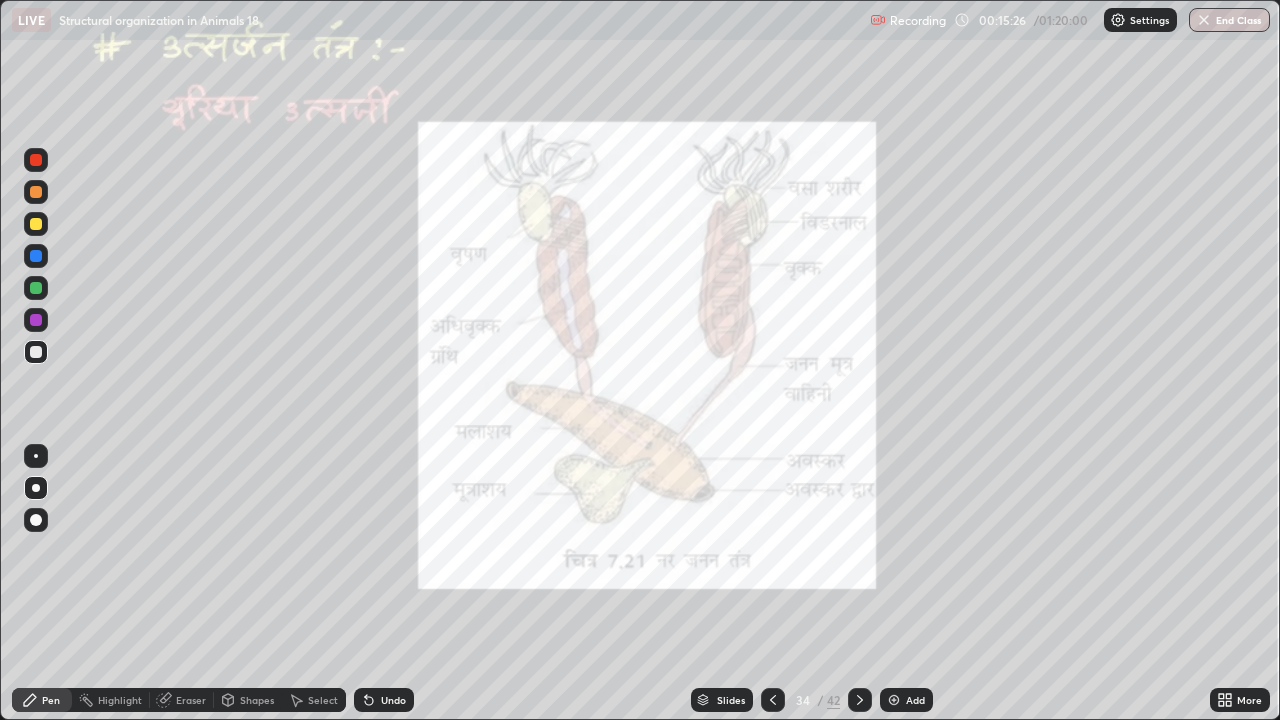click on "Undo" at bounding box center (393, 700) 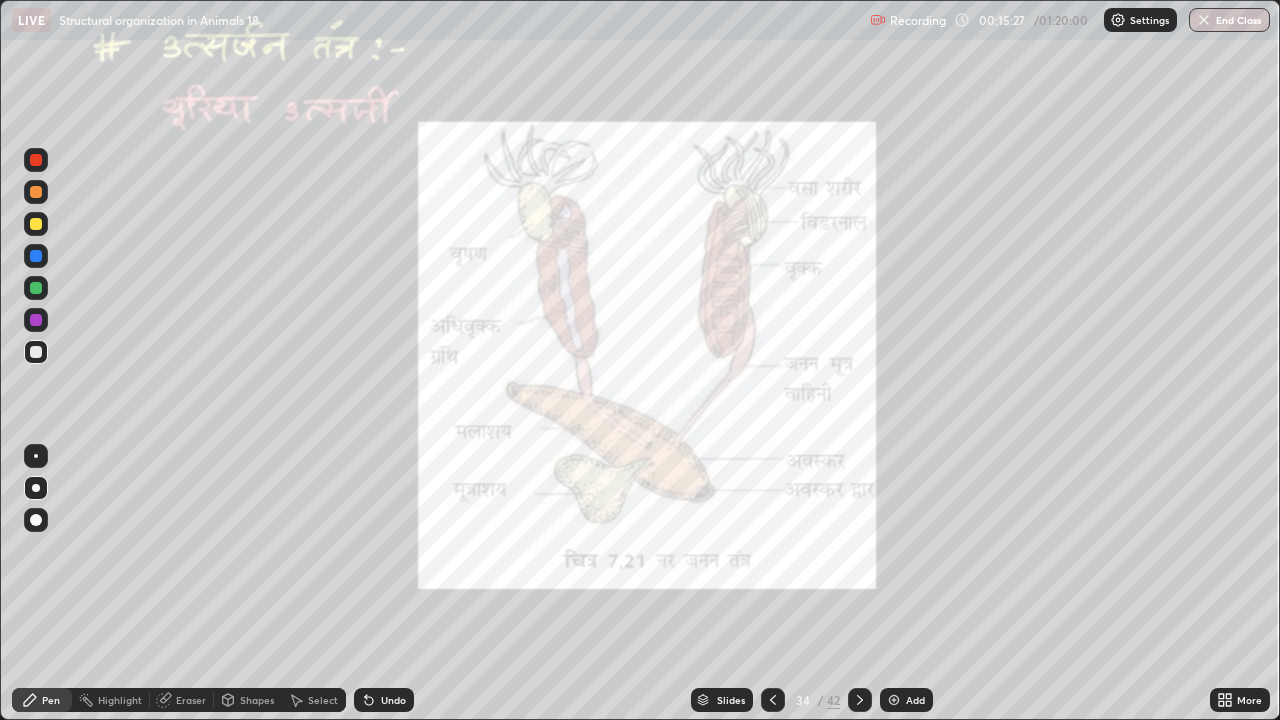 click on "Undo" at bounding box center (393, 700) 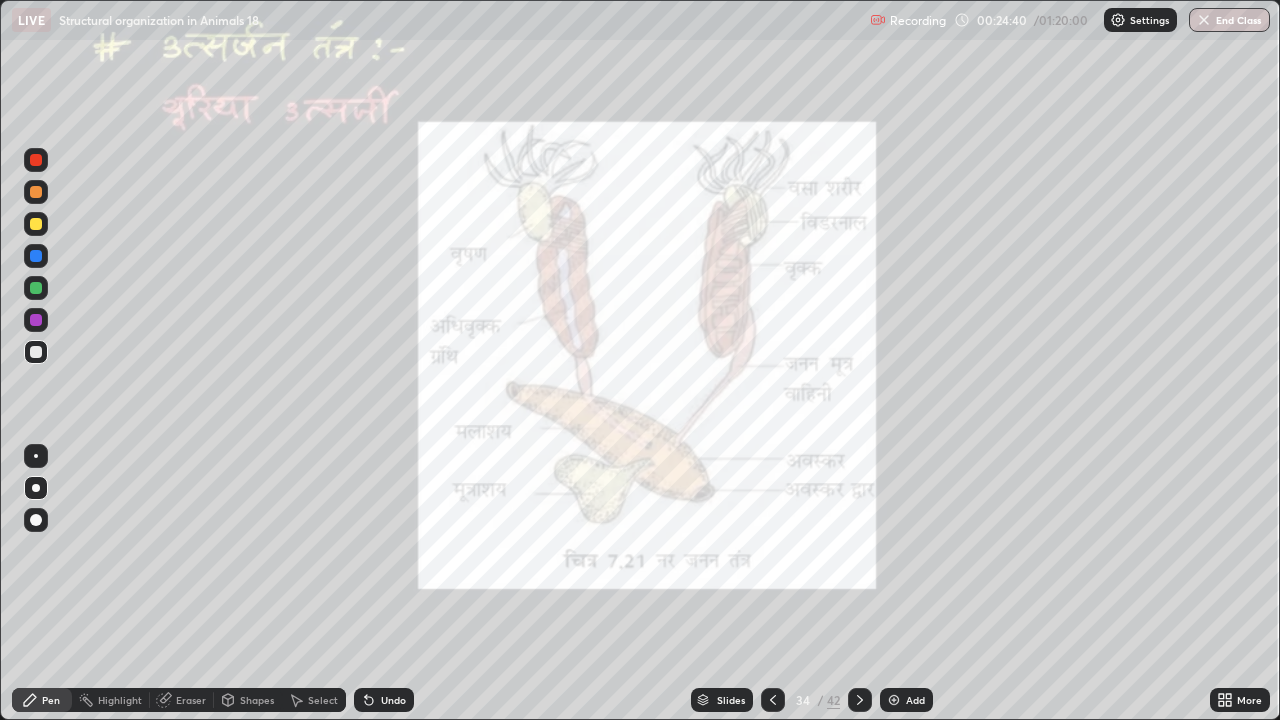 click 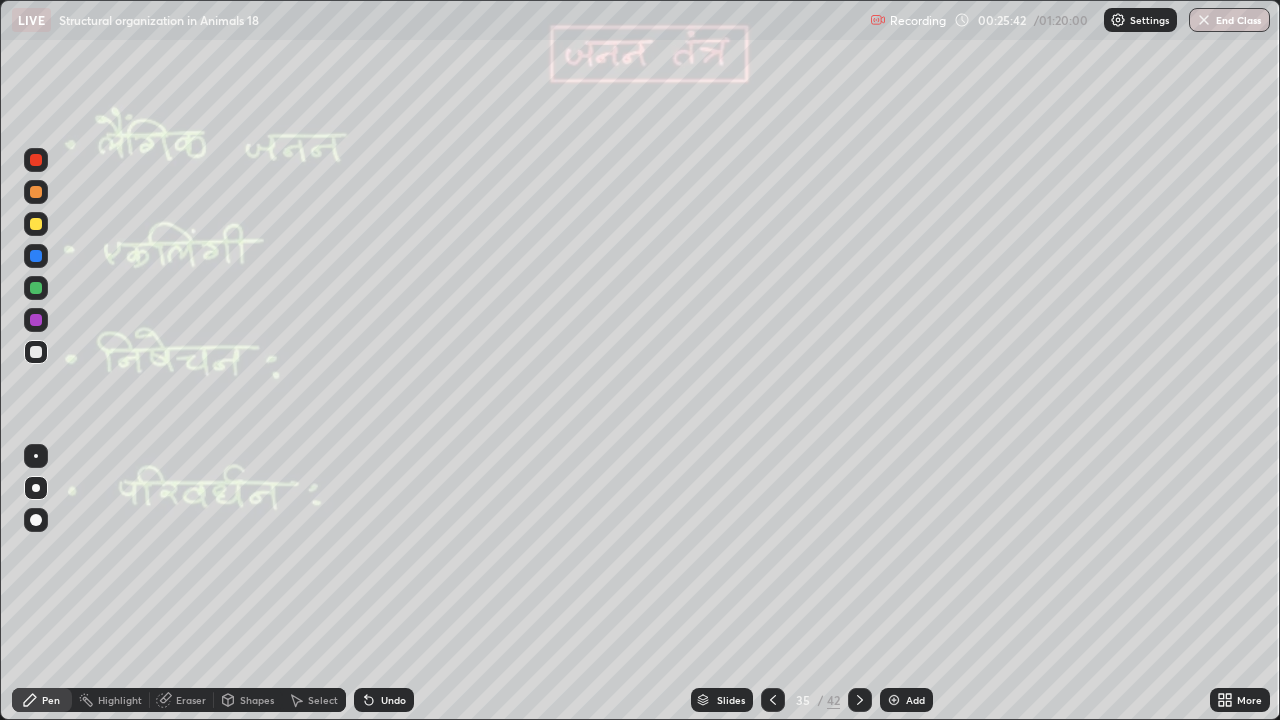 click 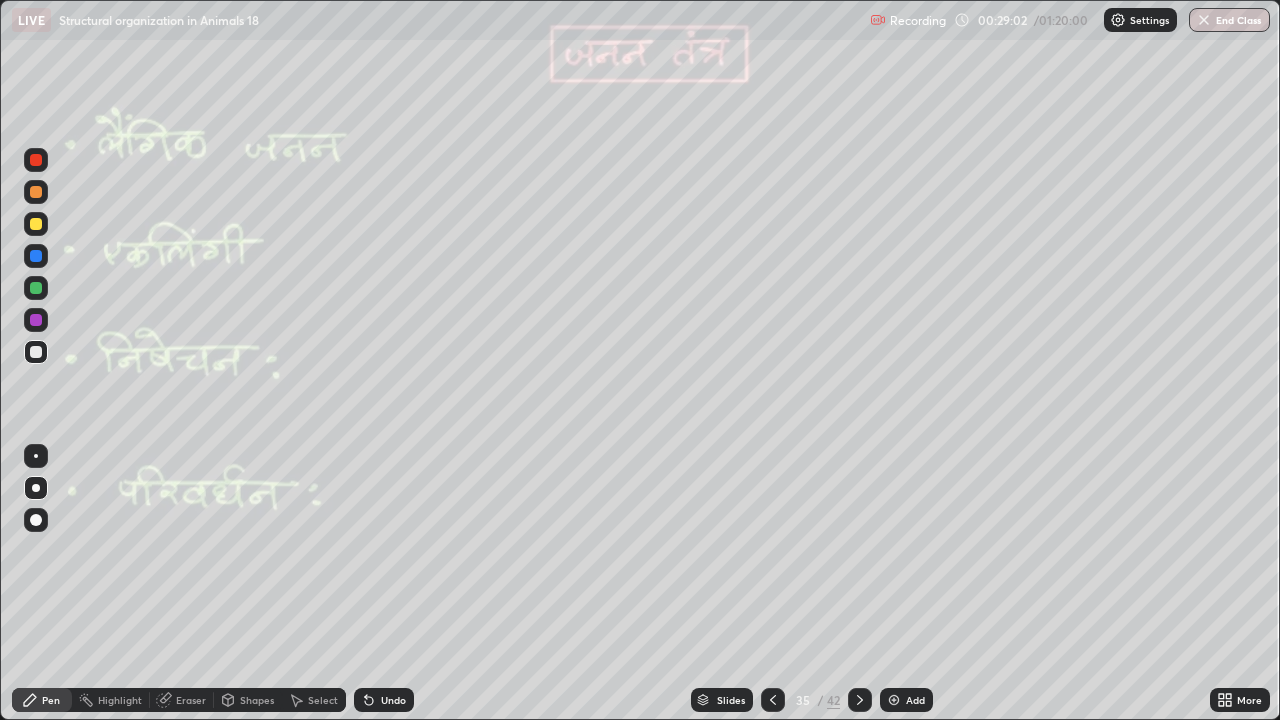 click 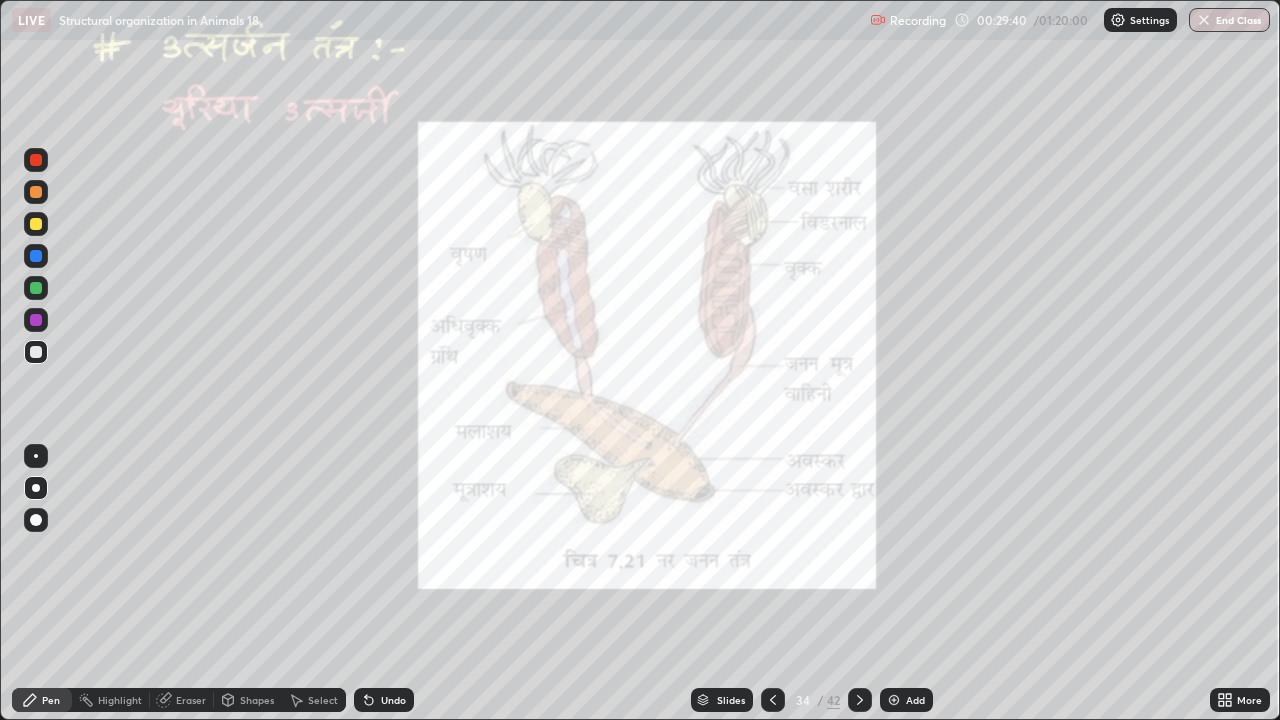 click at bounding box center [36, 288] 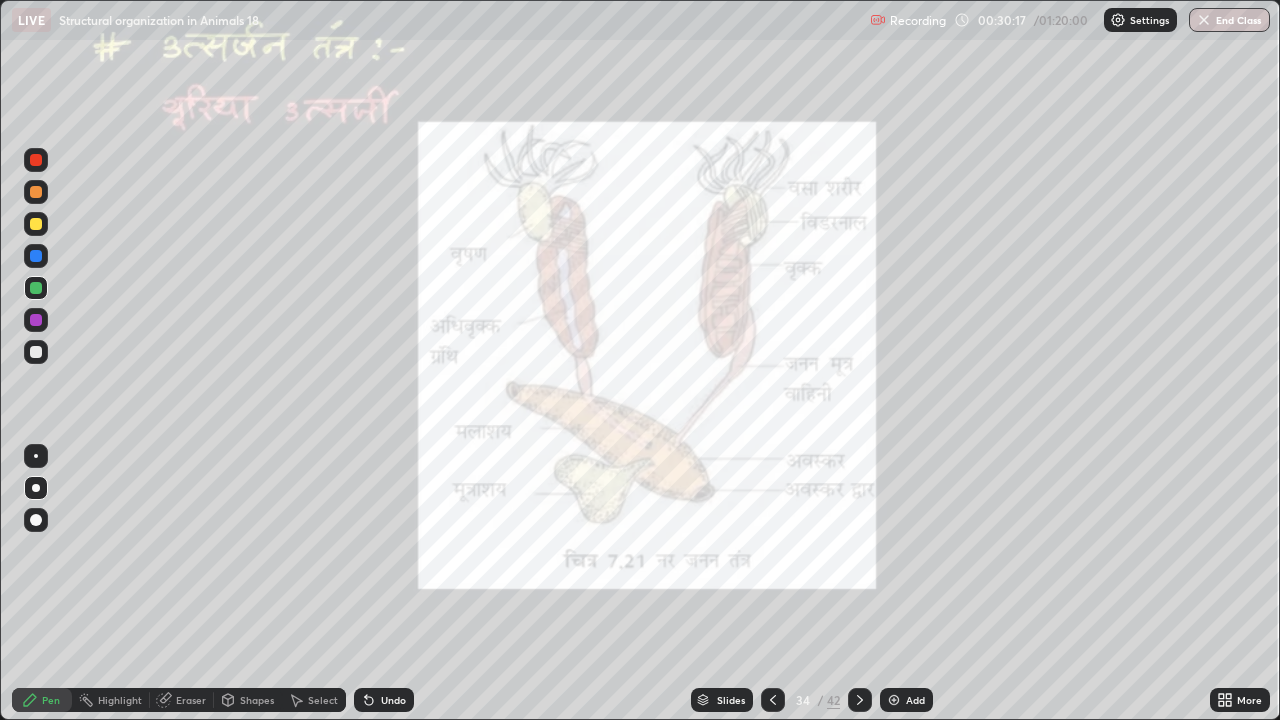 click at bounding box center [860, 700] 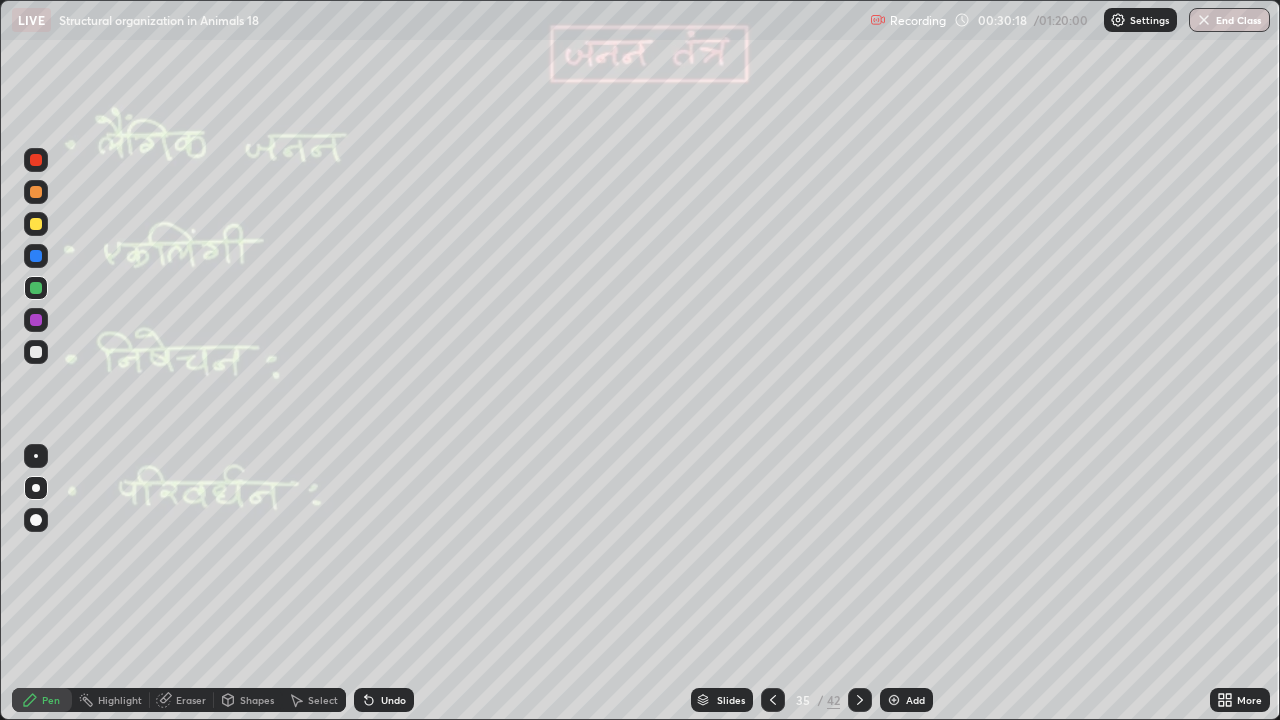 click 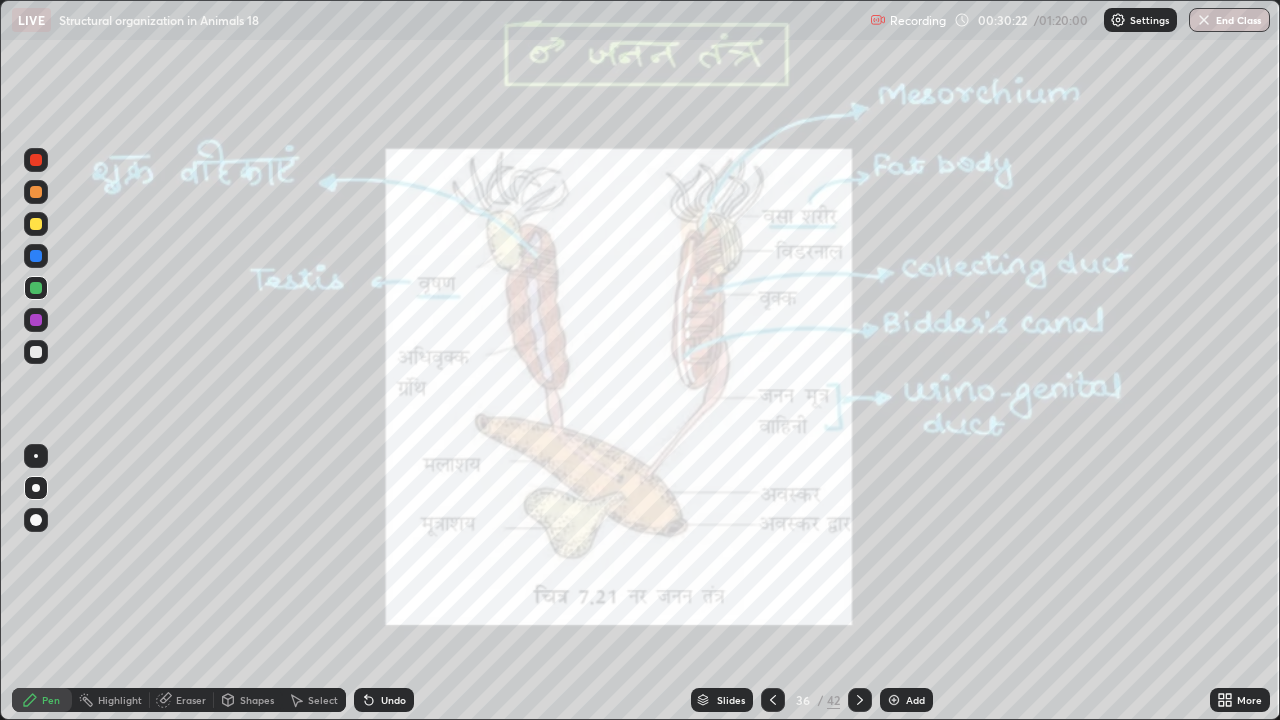 click at bounding box center [36, 224] 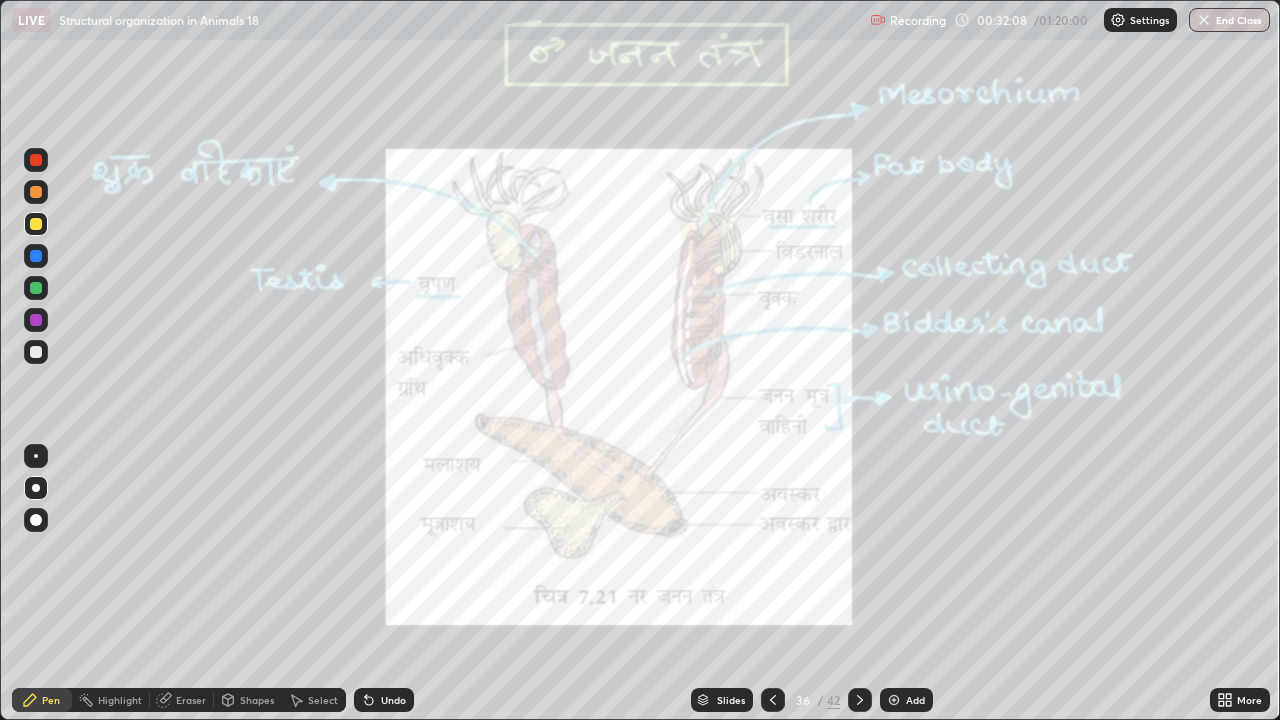 click 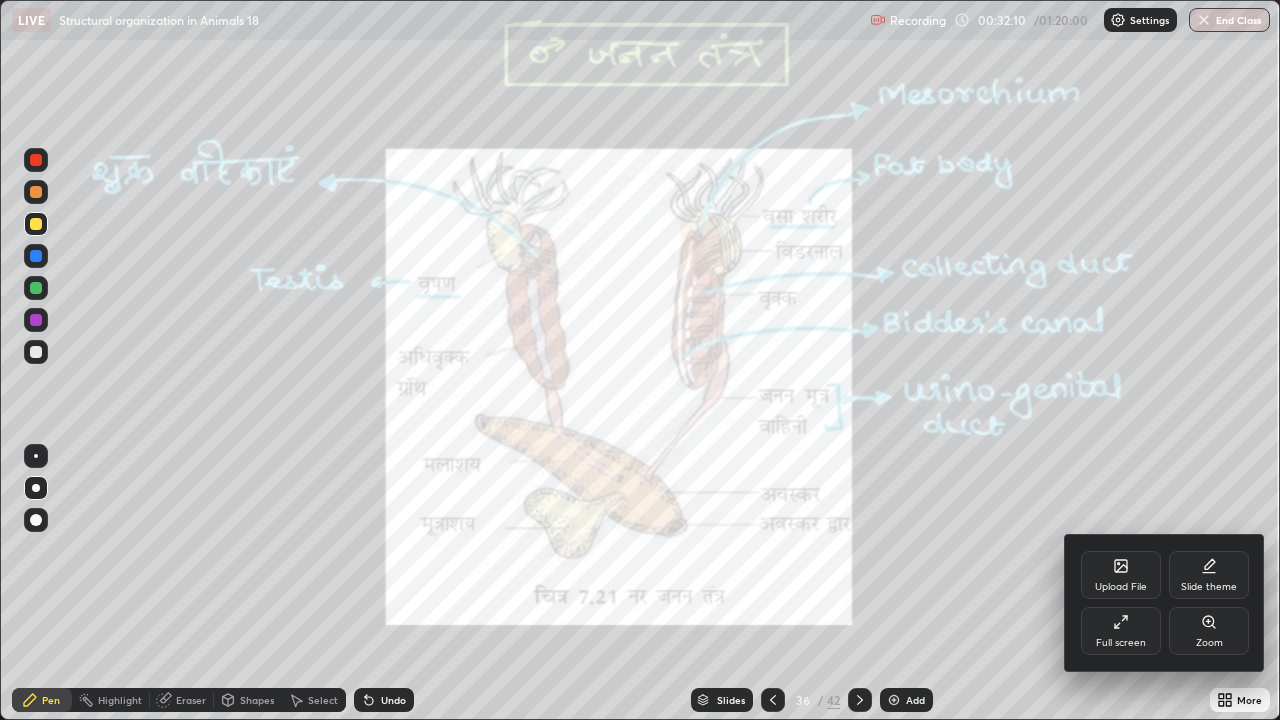 click on "Full screen" at bounding box center (1121, 643) 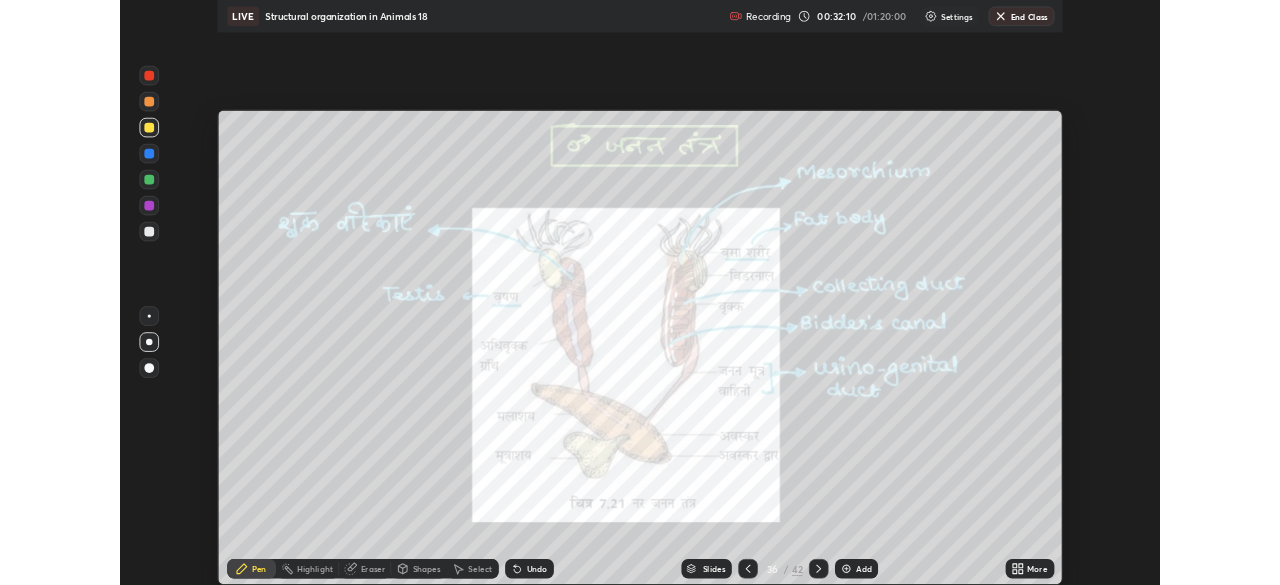 scroll, scrollTop: 585, scrollLeft: 1280, axis: both 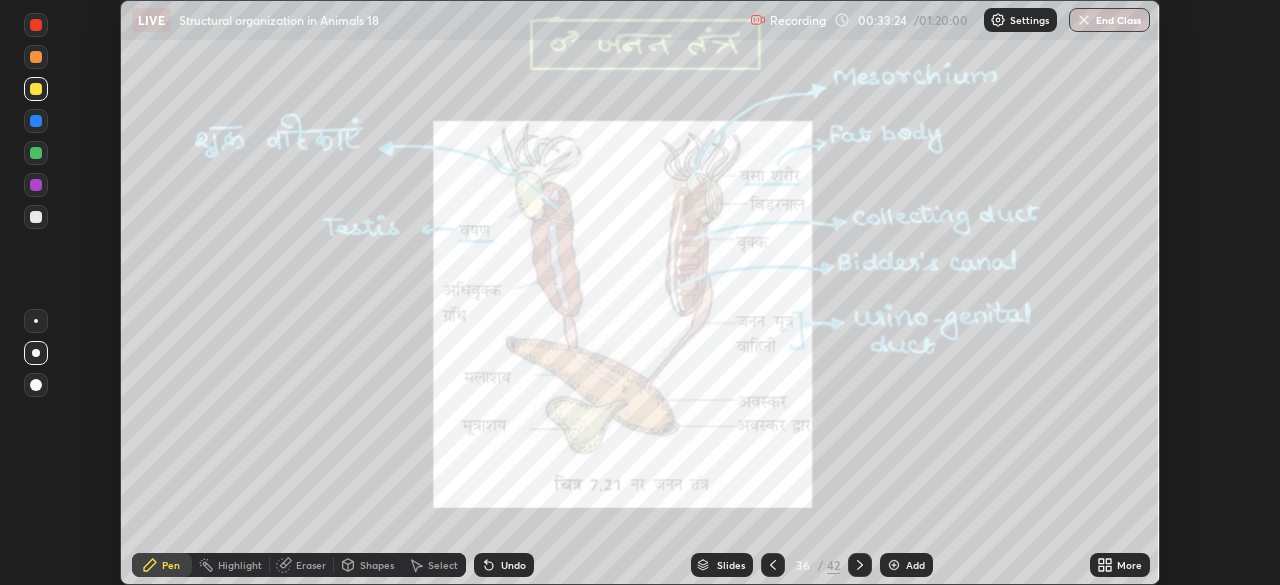 click 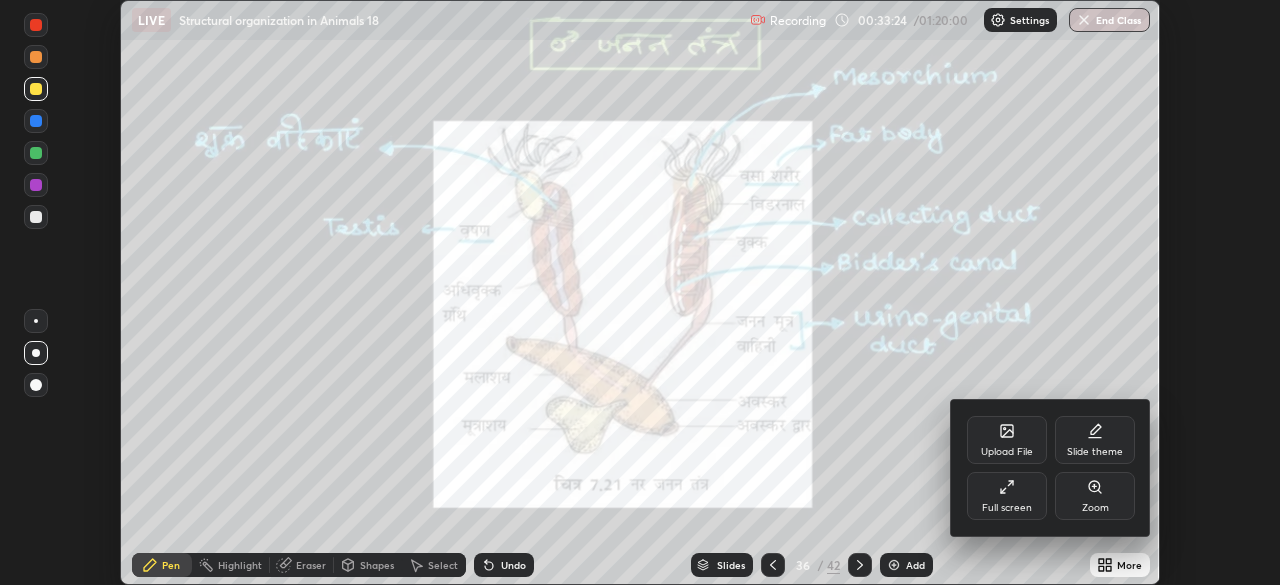 click on "Full screen" at bounding box center [1007, 496] 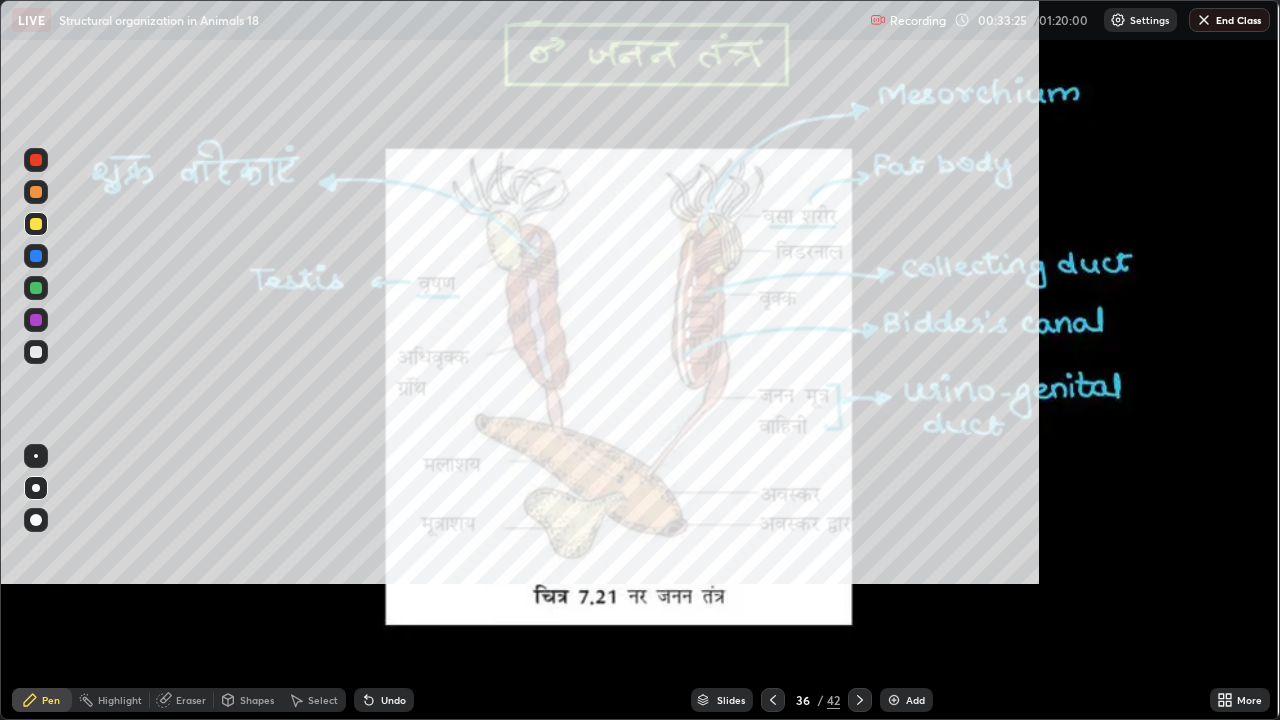 scroll, scrollTop: 99280, scrollLeft: 98720, axis: both 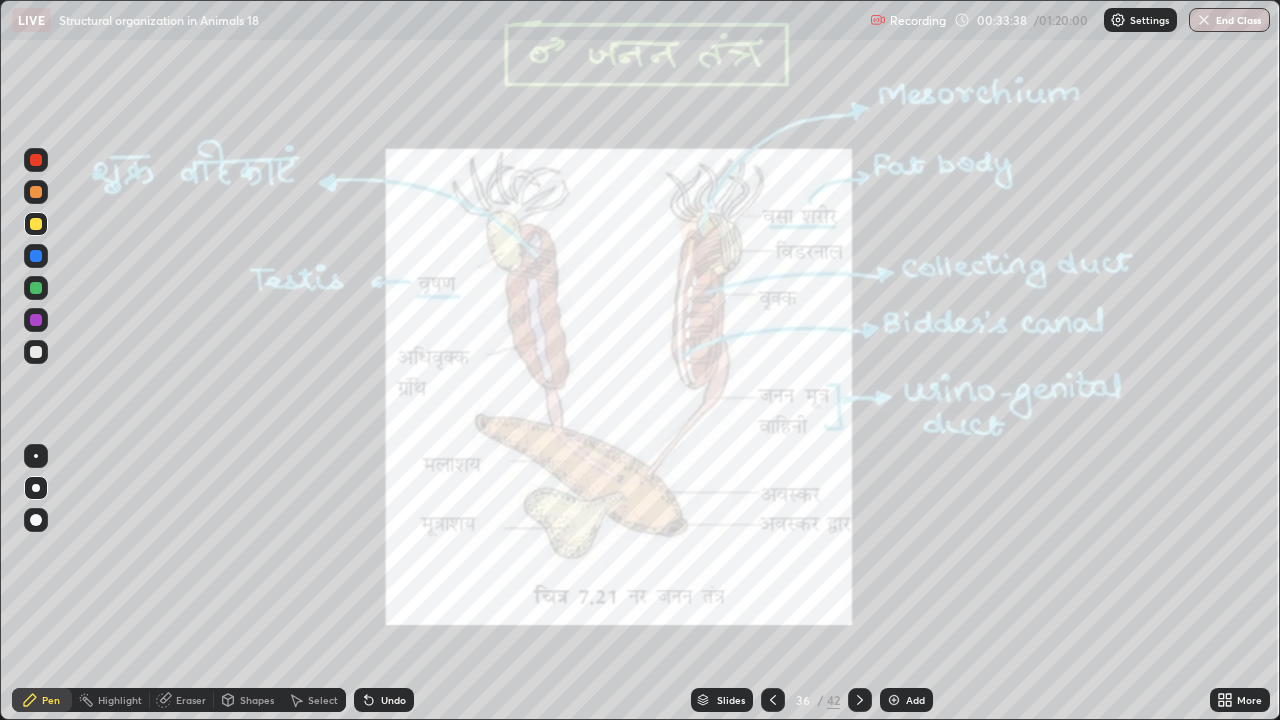 click 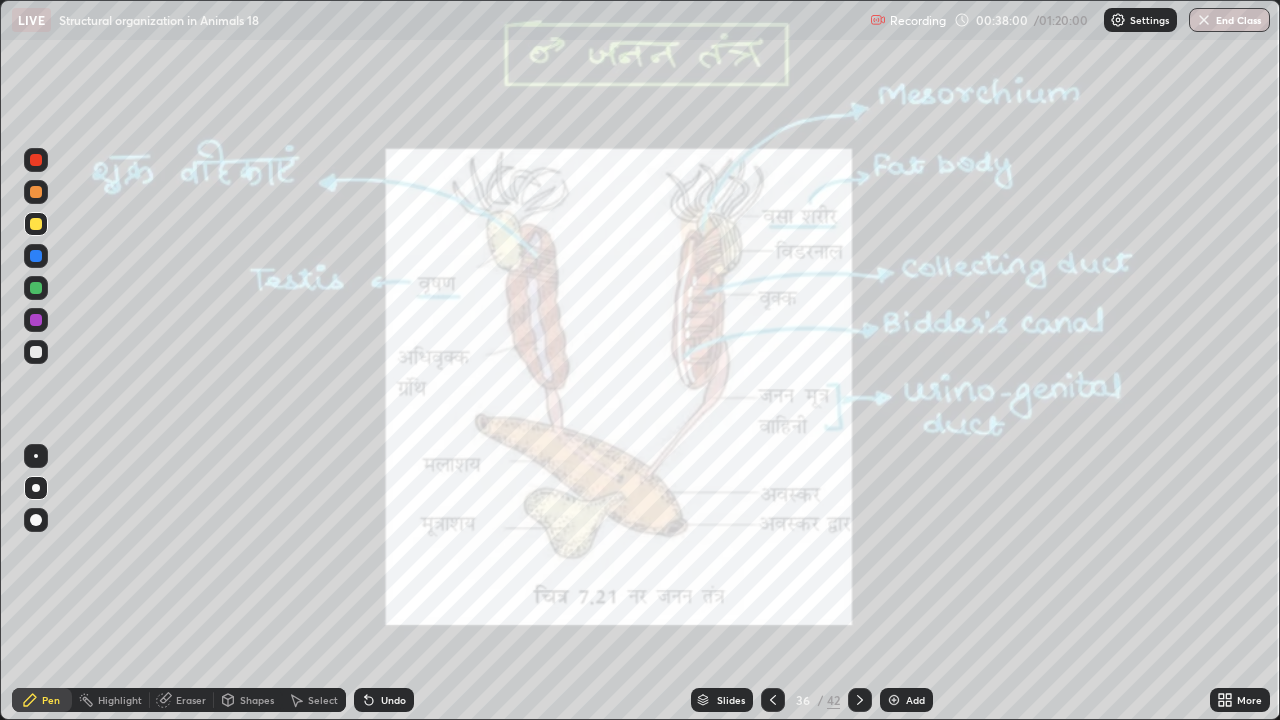 click 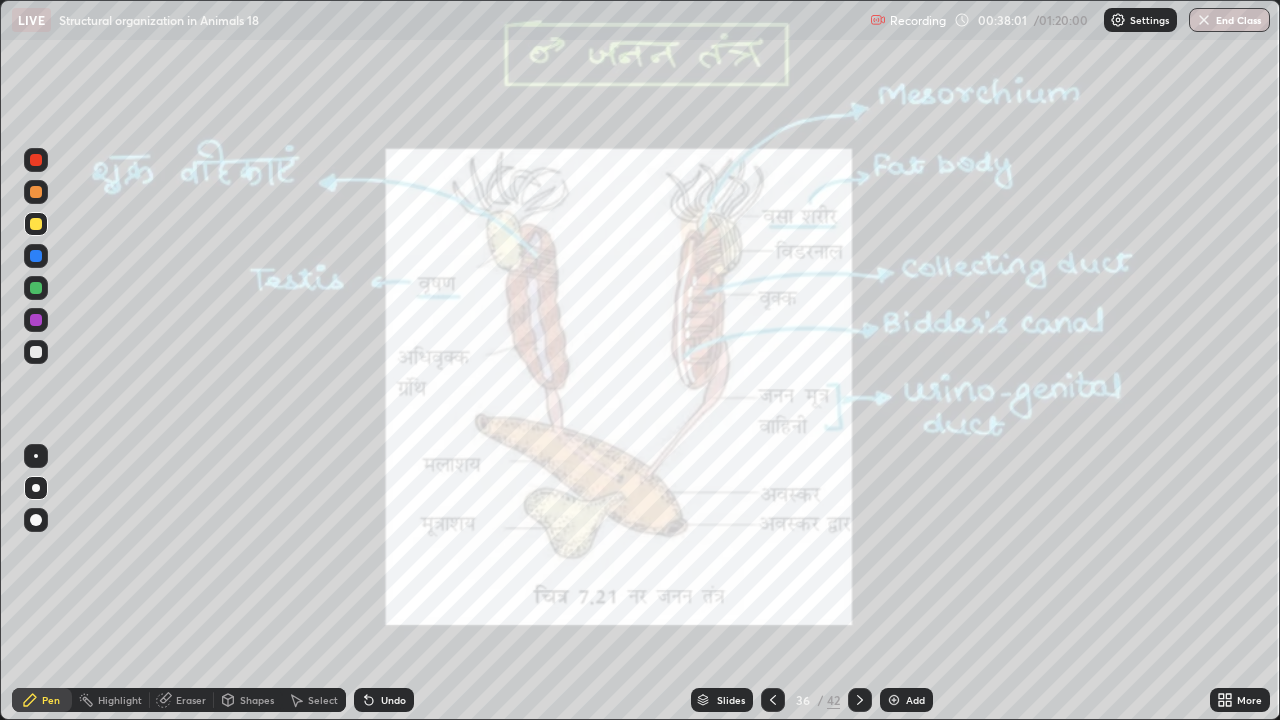 click on "Undo" at bounding box center (384, 700) 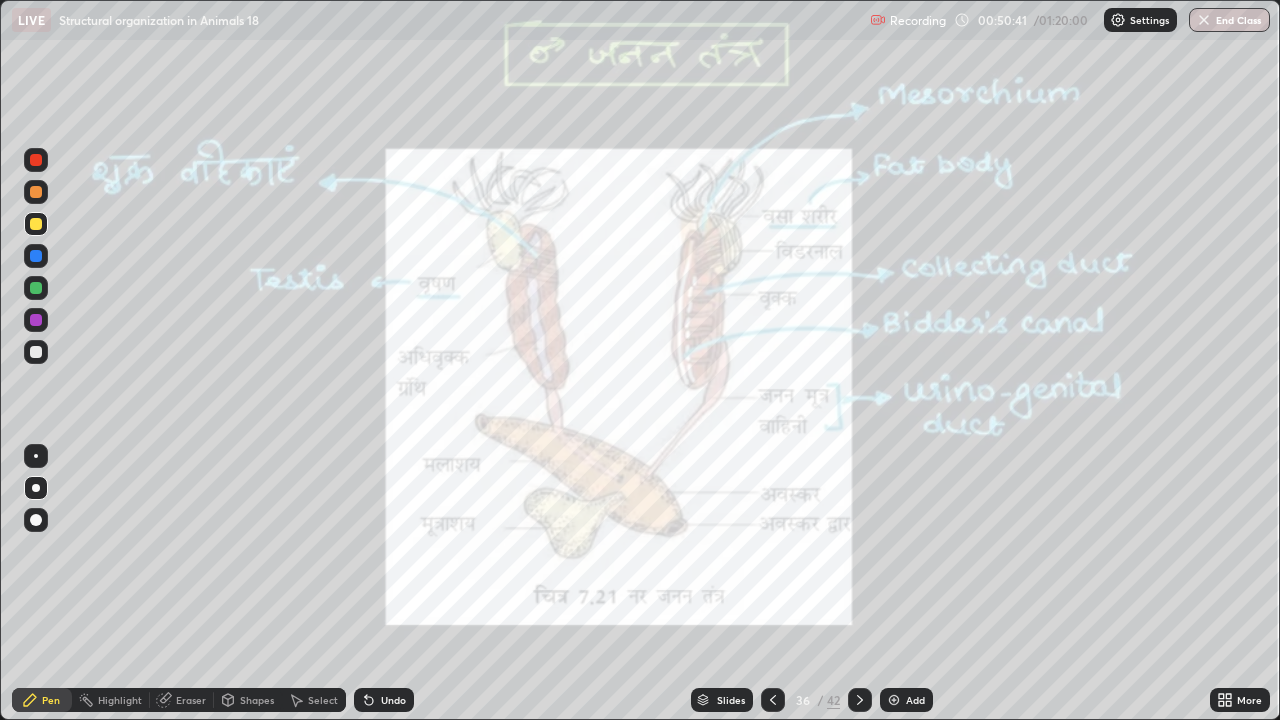 click 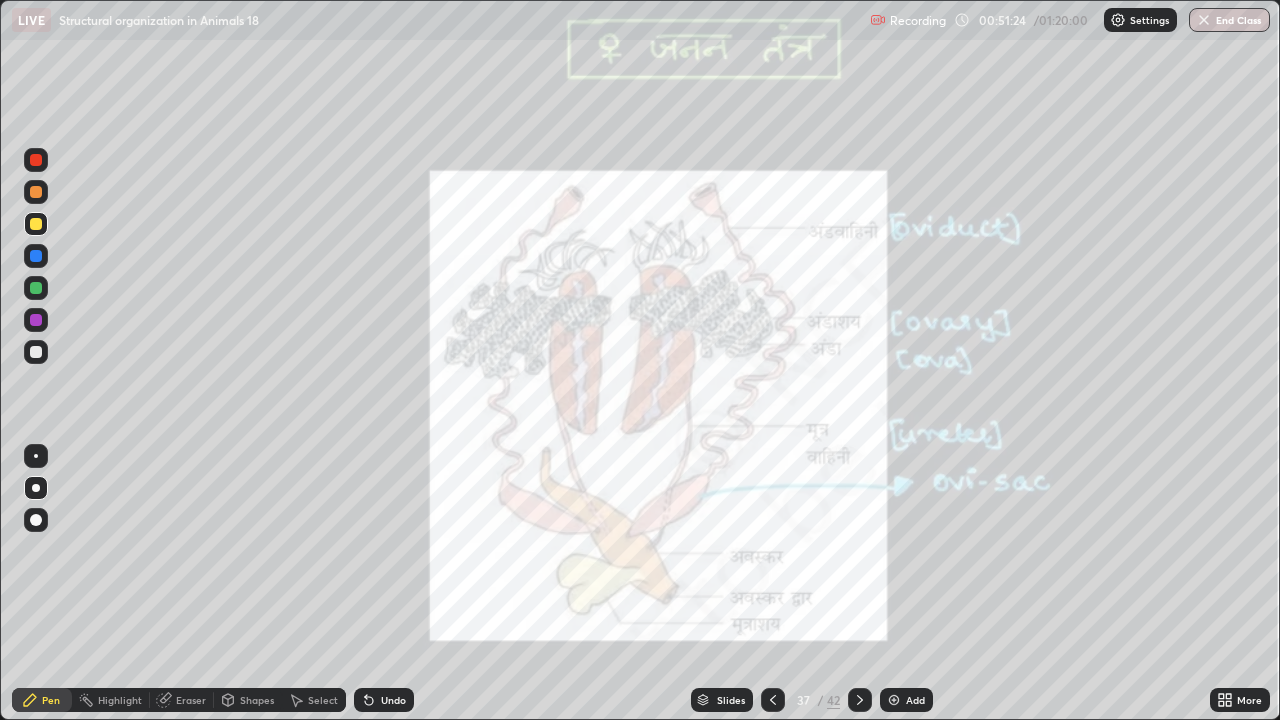 click at bounding box center (36, 160) 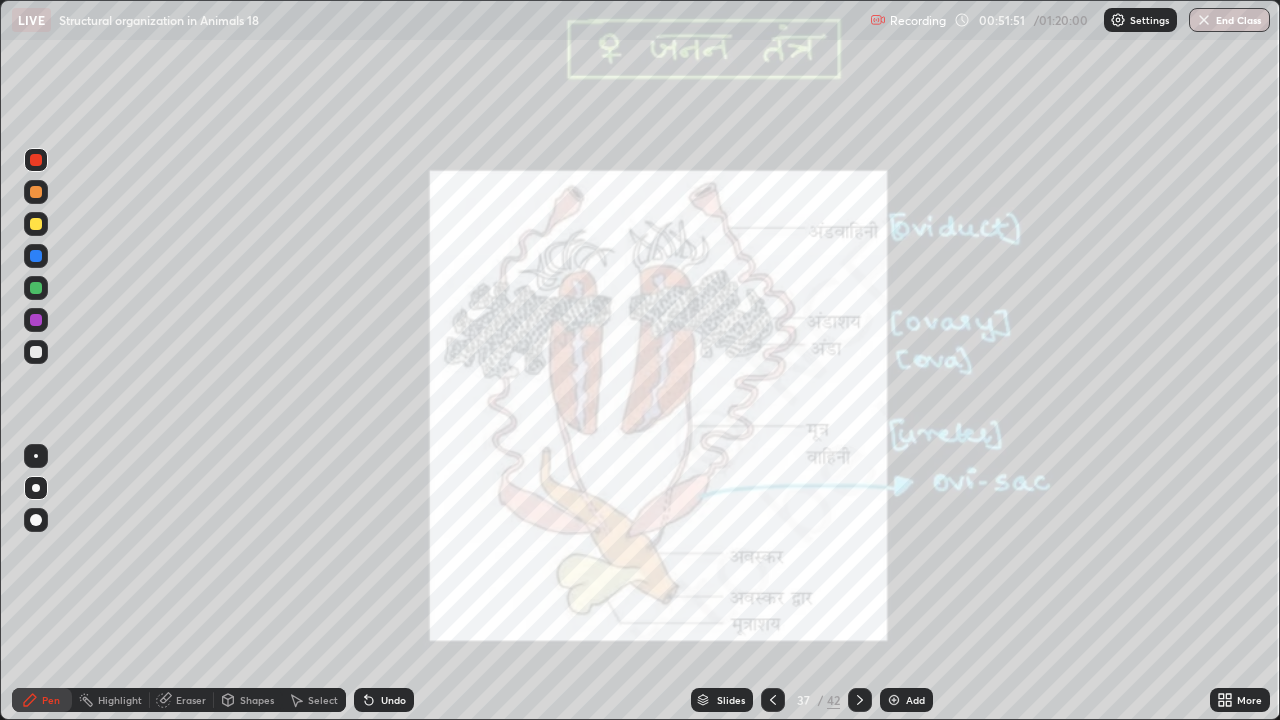 click at bounding box center (36, 224) 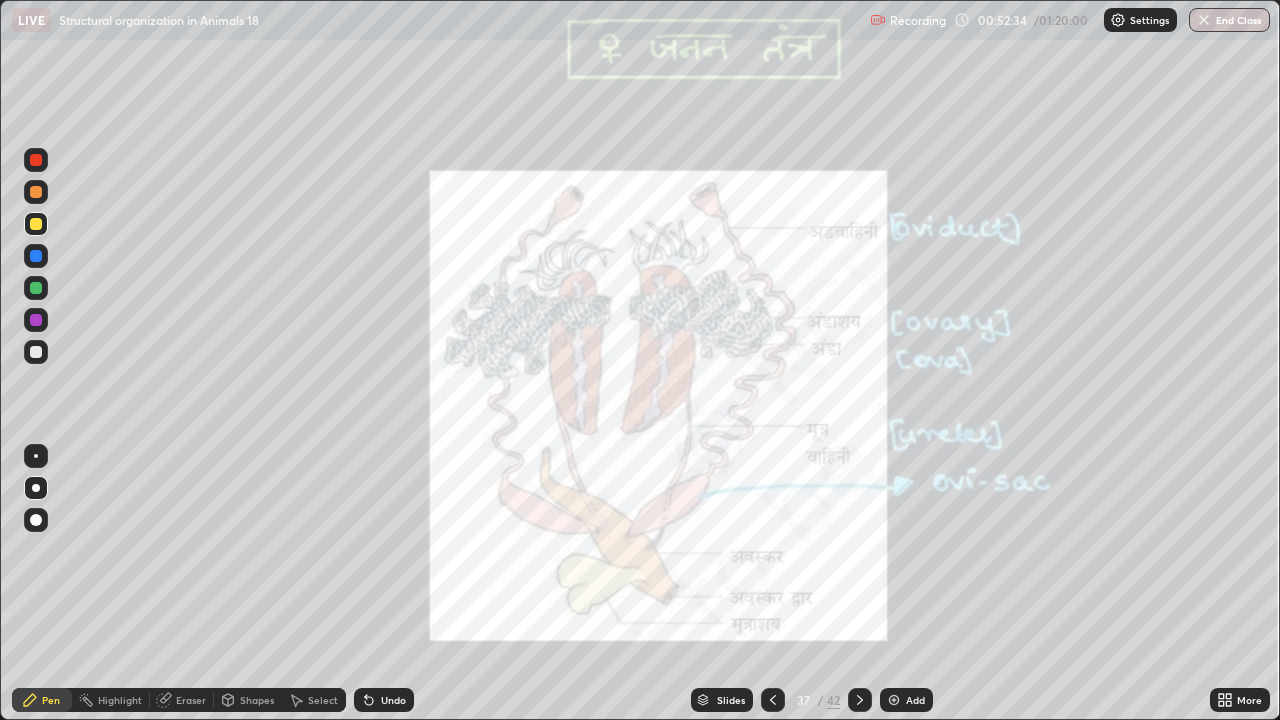 click at bounding box center (36, 352) 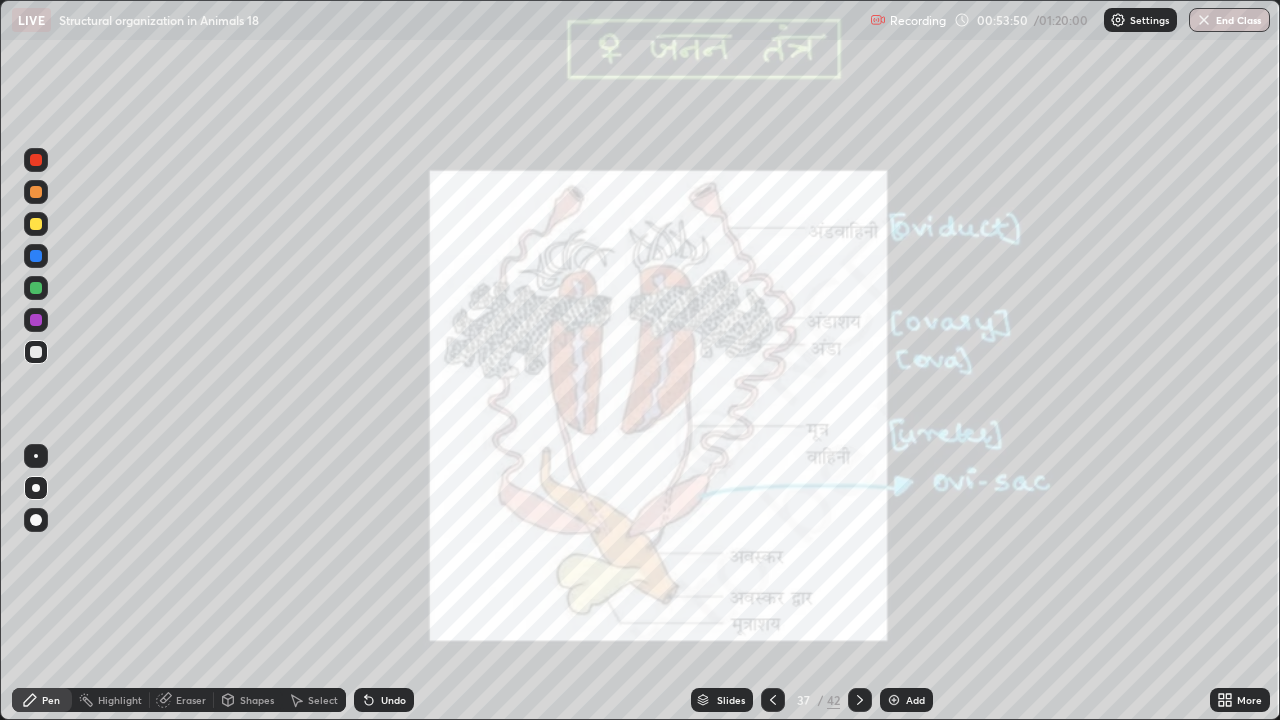 click at bounding box center [36, 192] 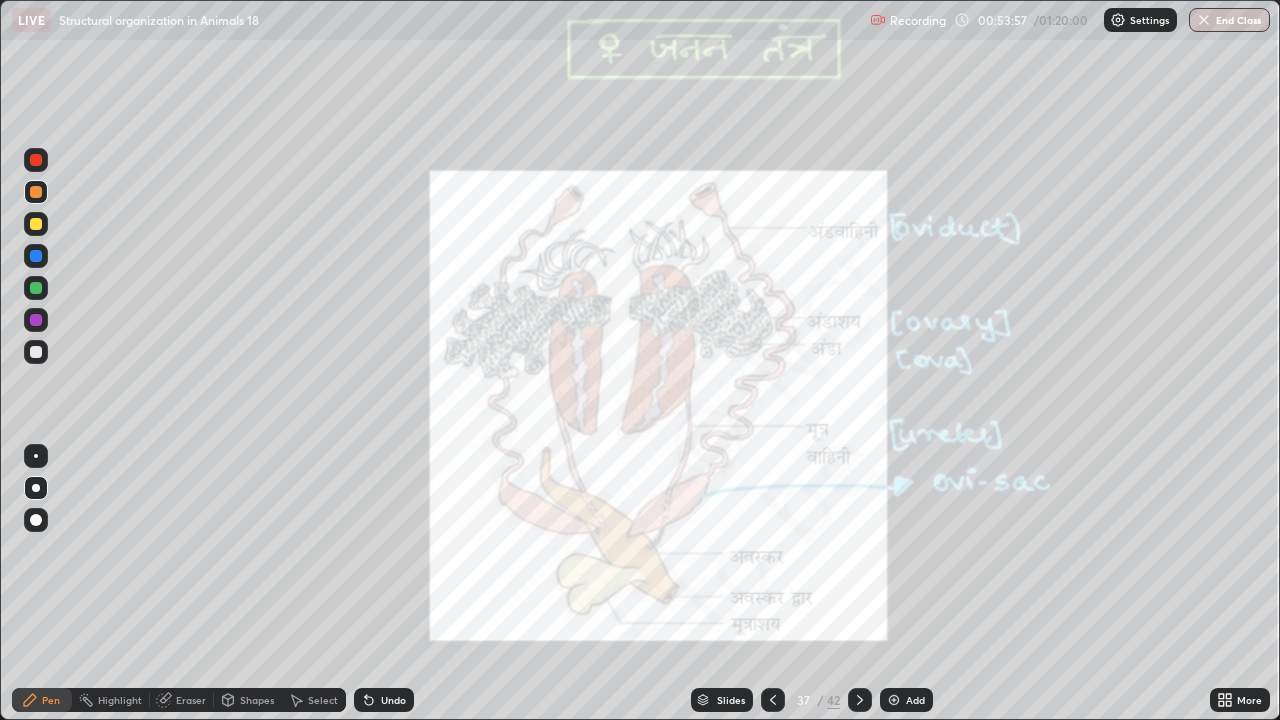 click at bounding box center (36, 352) 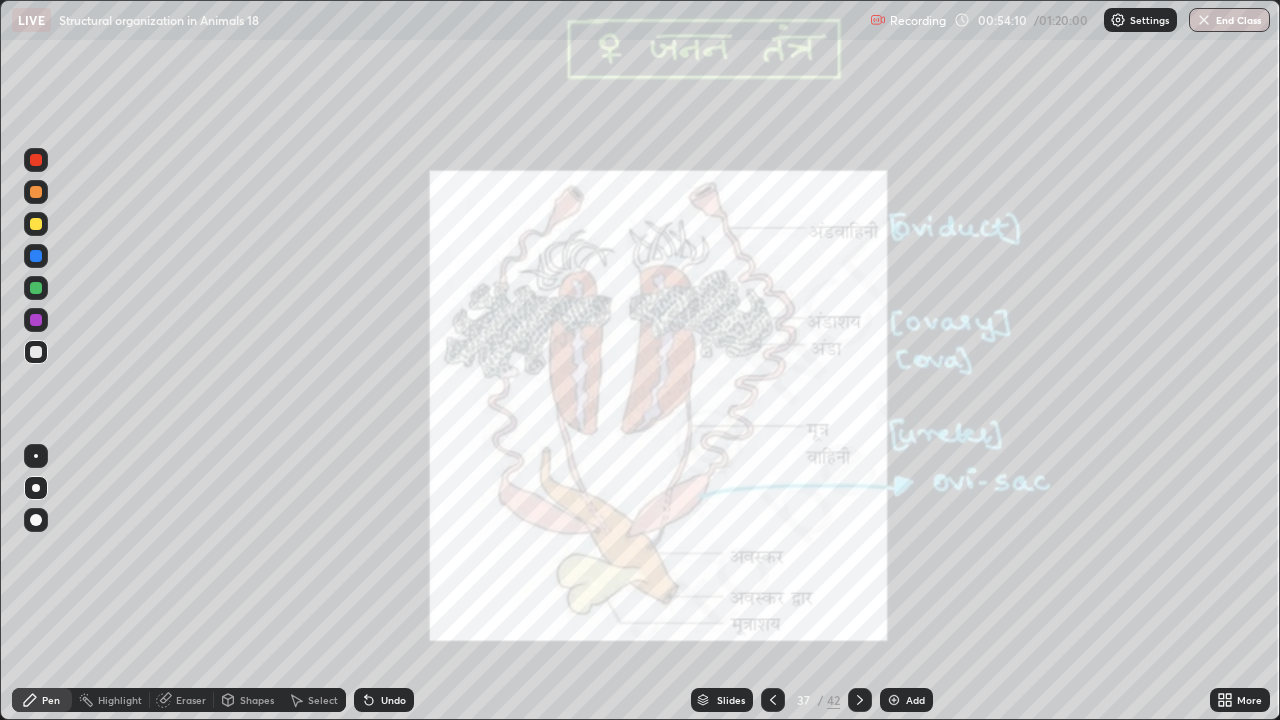 click 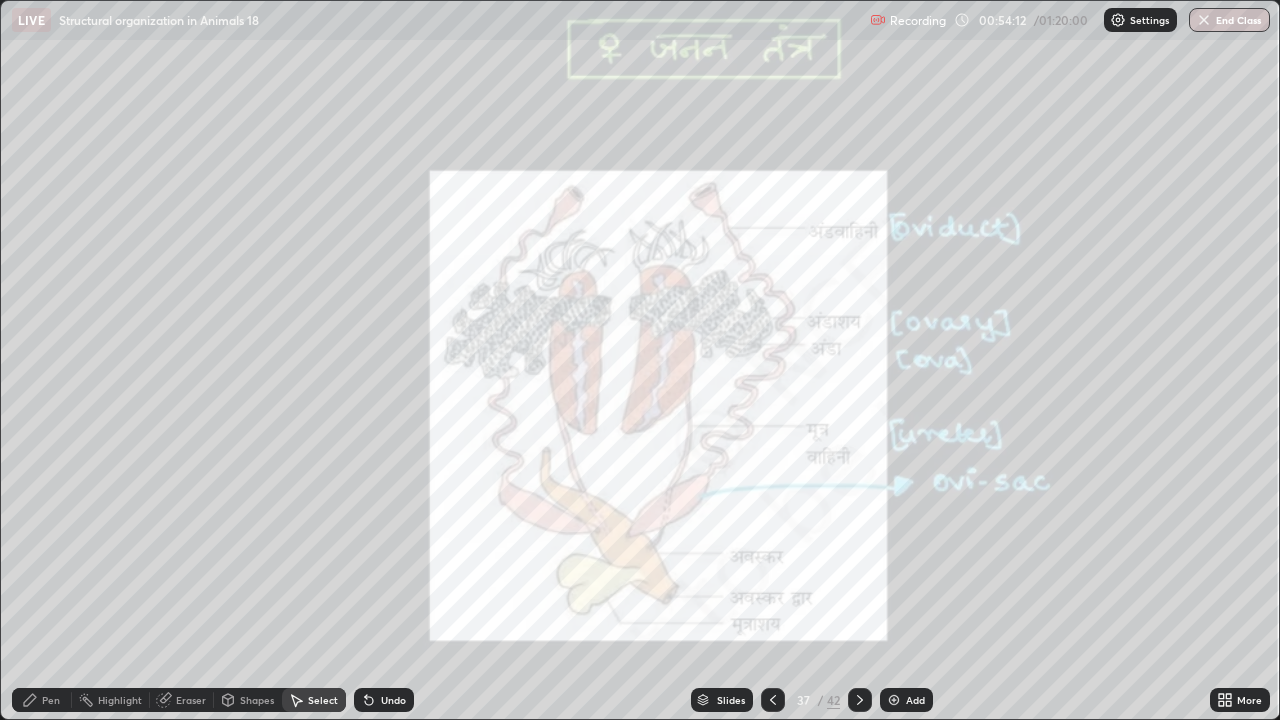 click 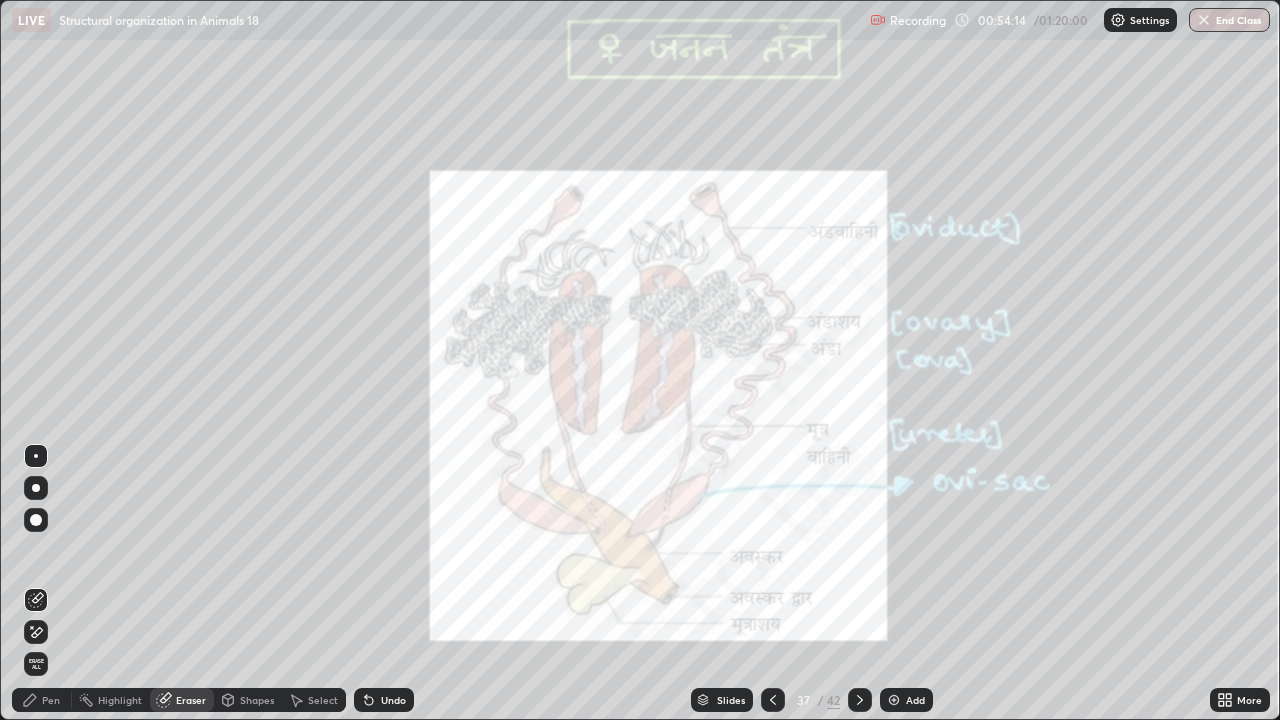 click on "Pen" at bounding box center (51, 700) 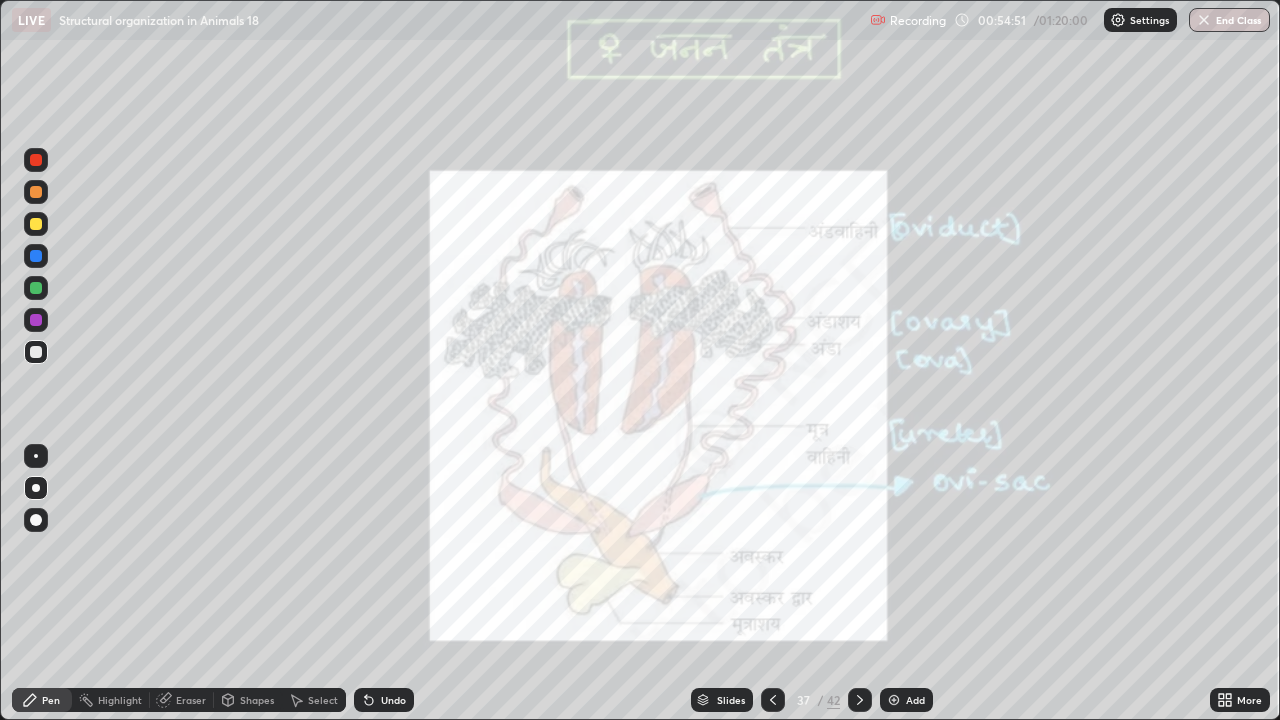 click 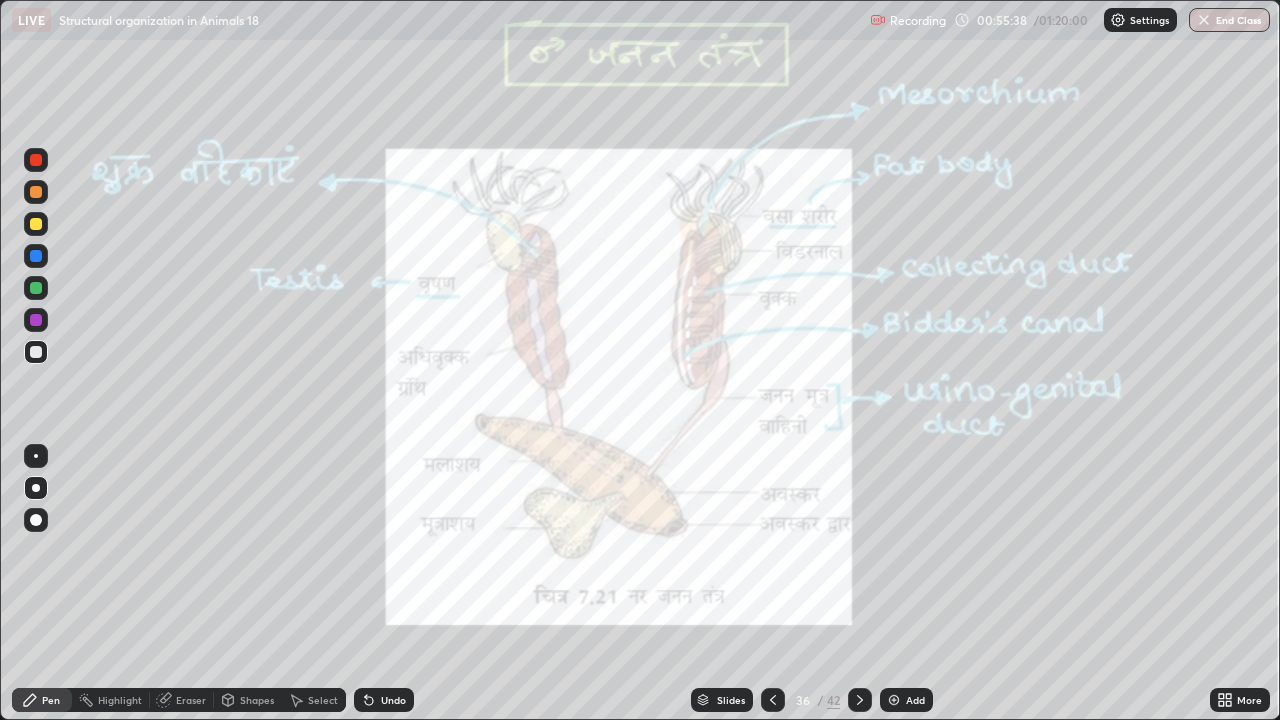 click on "Undo" at bounding box center [384, 700] 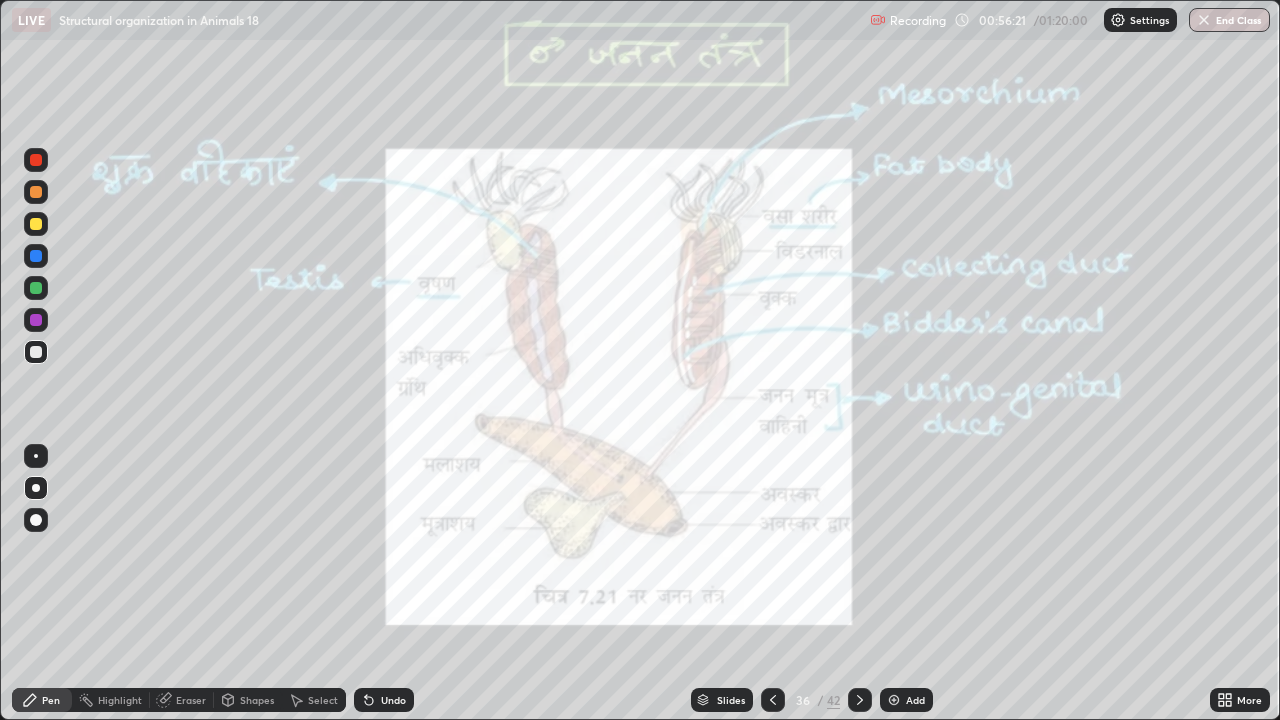 click 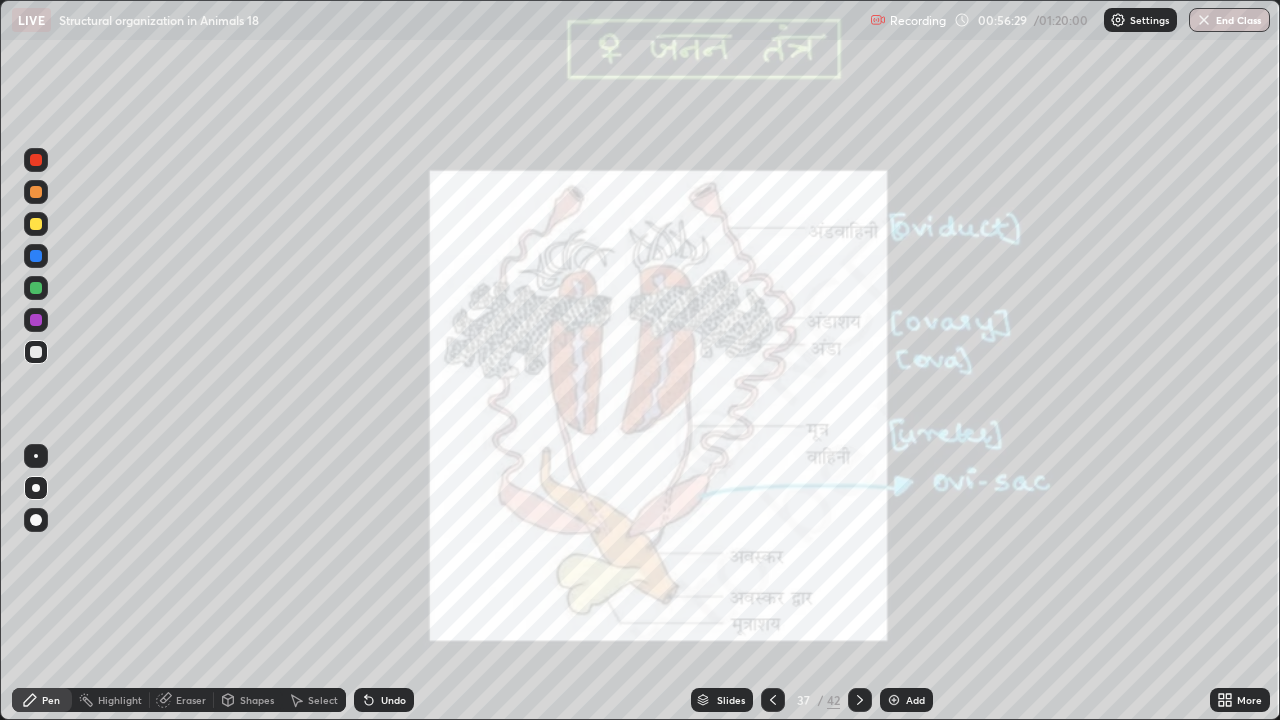 click 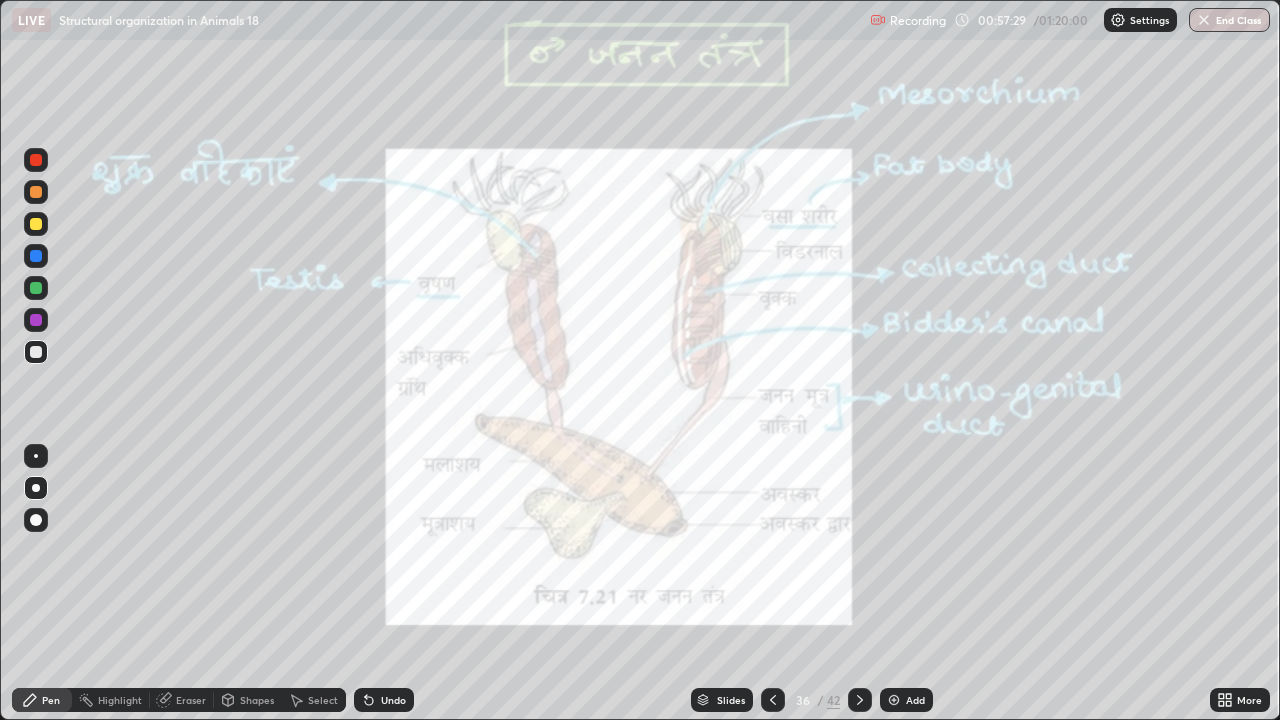 click at bounding box center (860, 700) 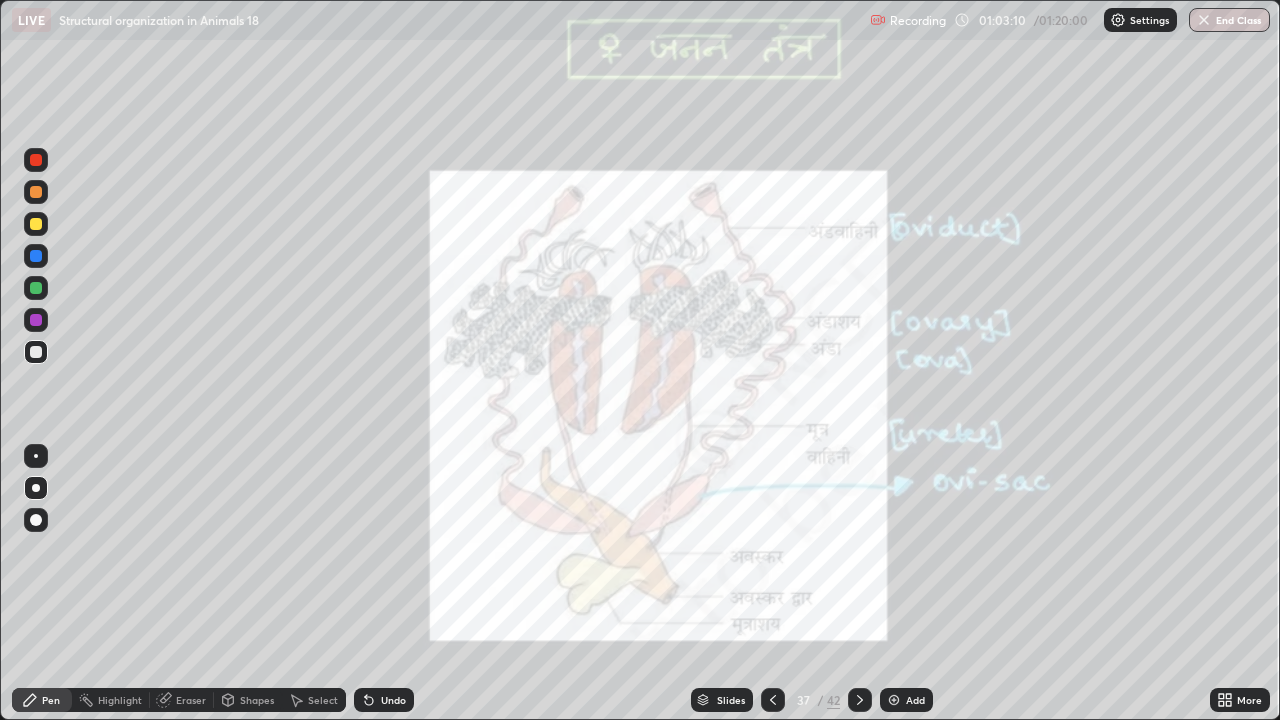 click 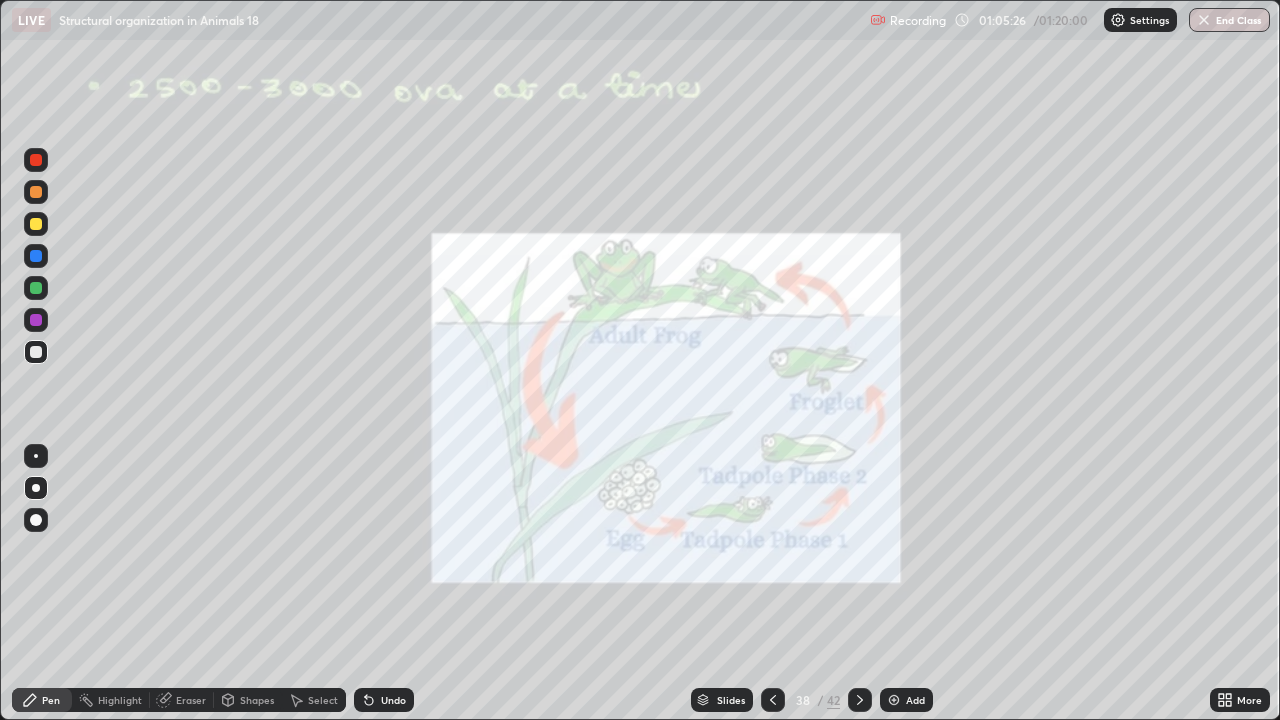 click at bounding box center [36, 160] 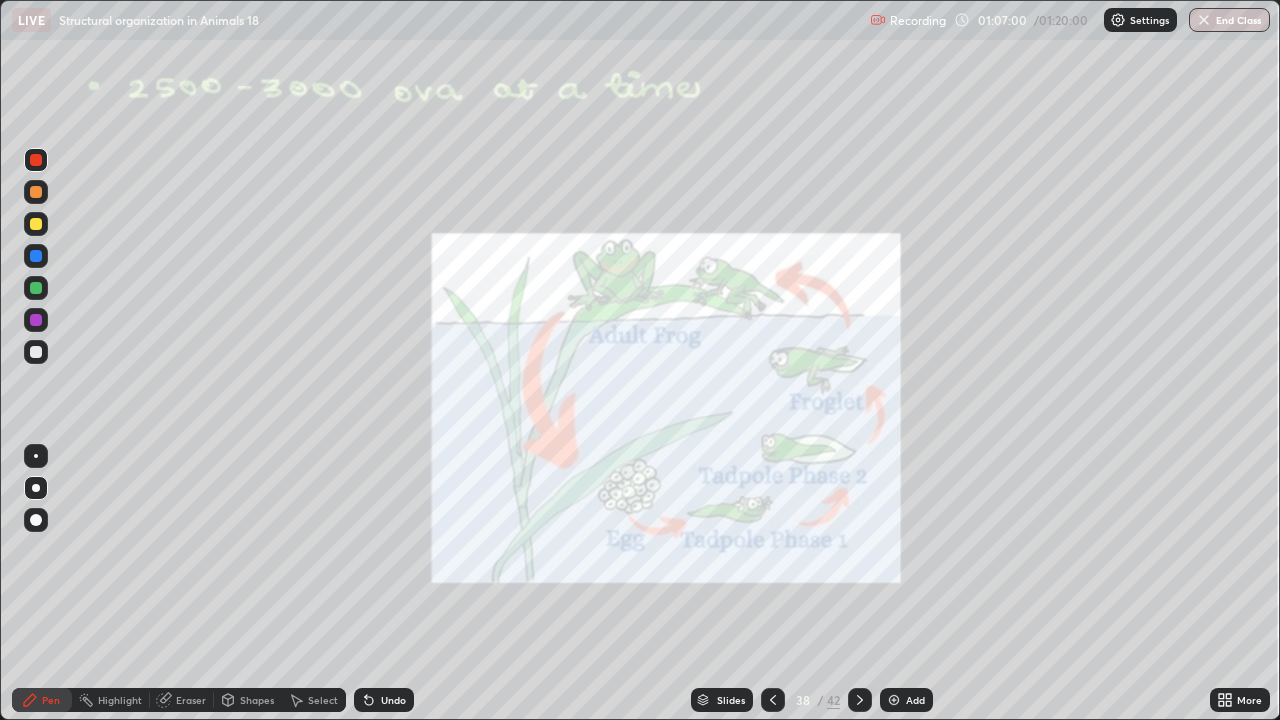 click 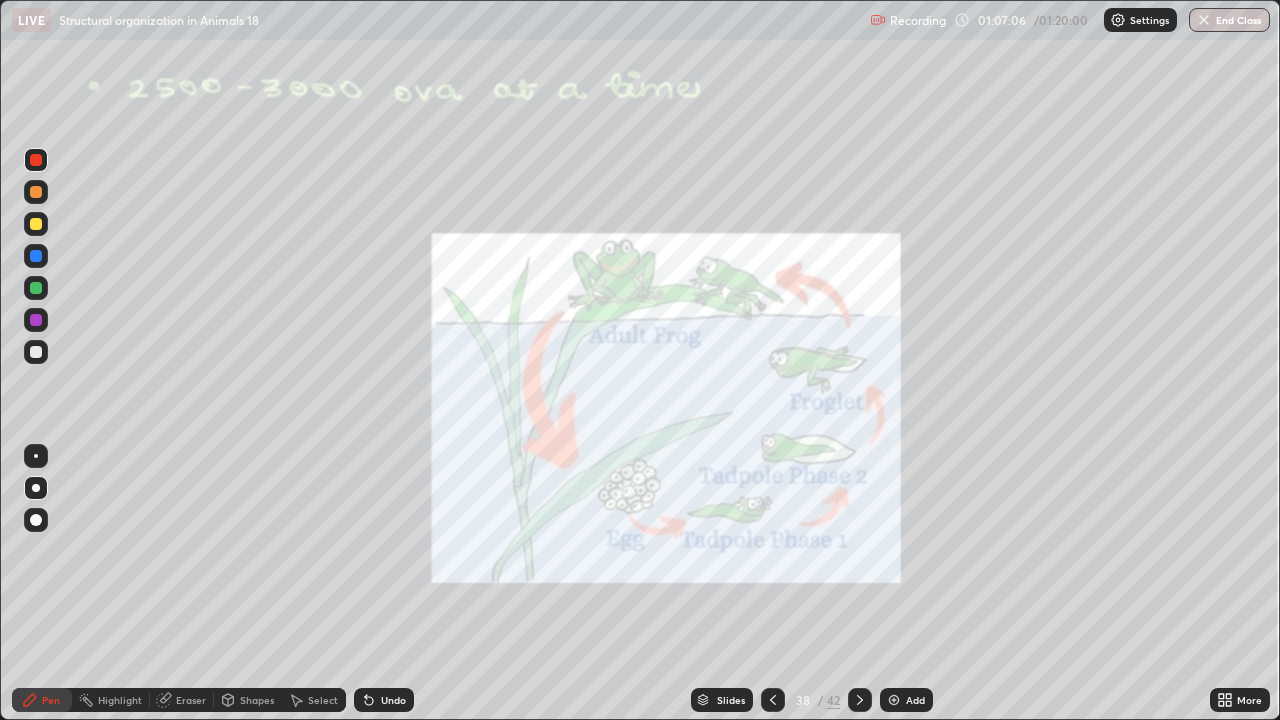 click on "Undo" at bounding box center (393, 700) 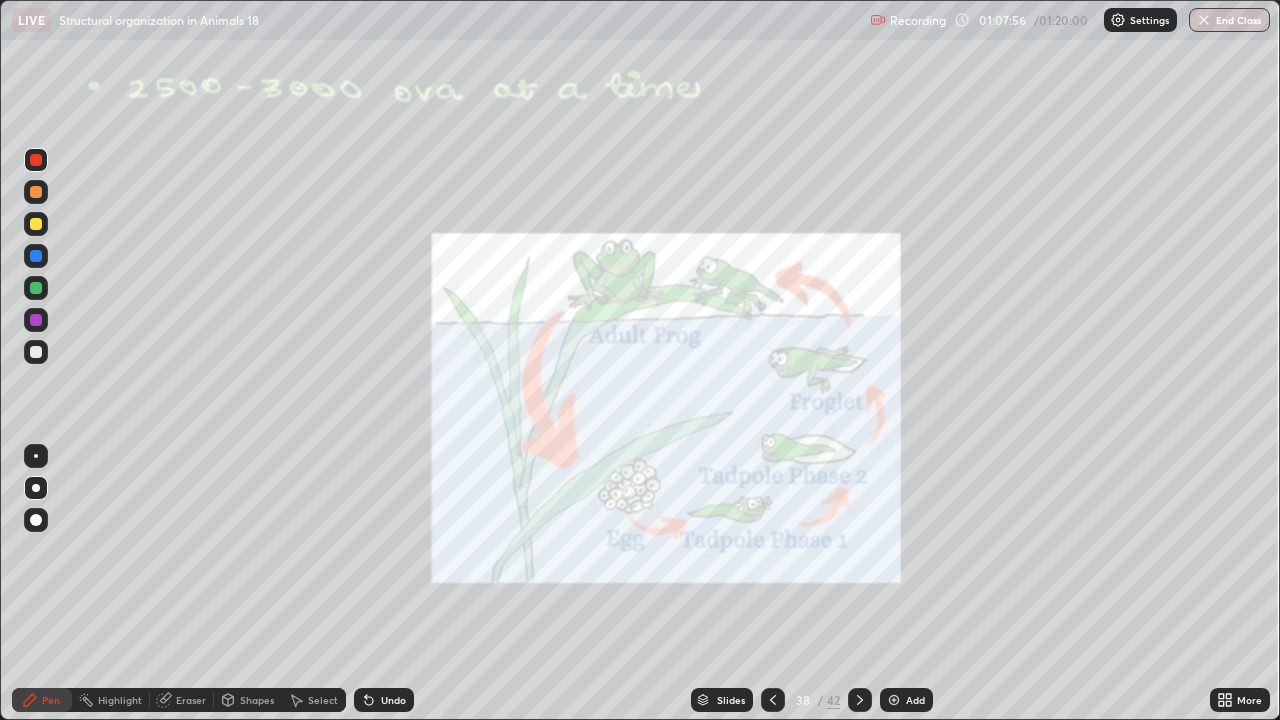click at bounding box center [860, 700] 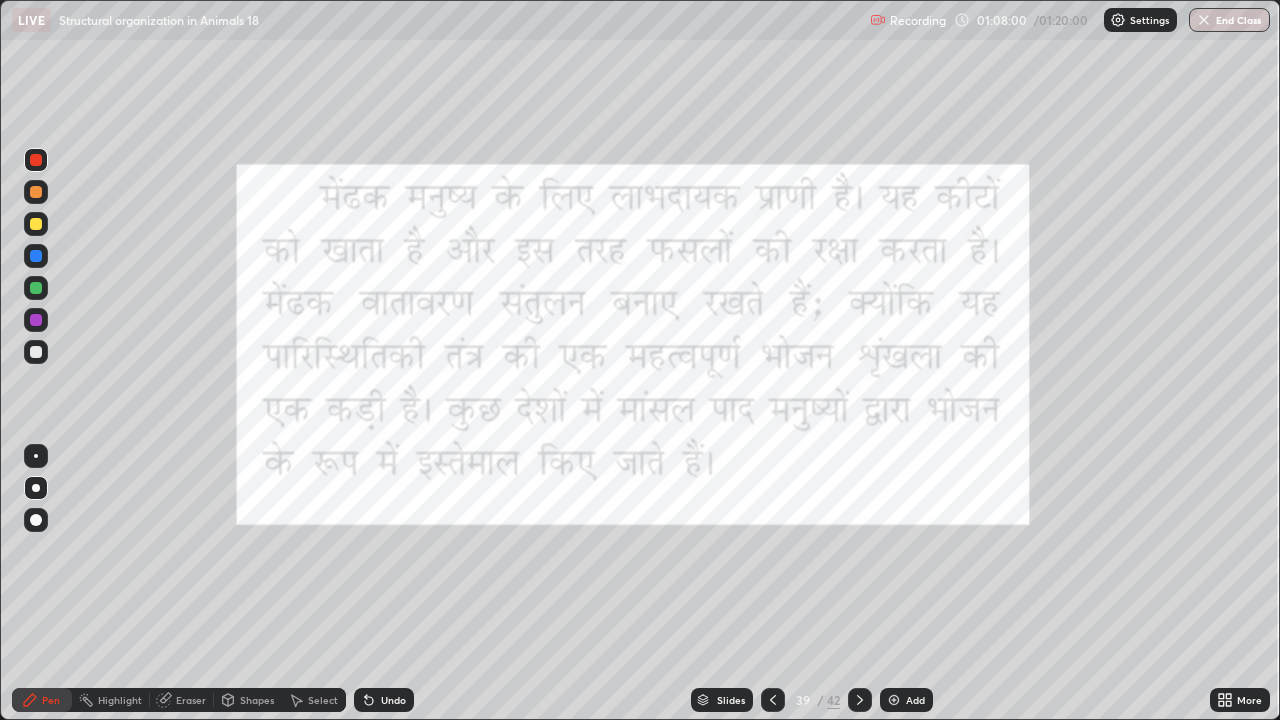 click at bounding box center (36, 160) 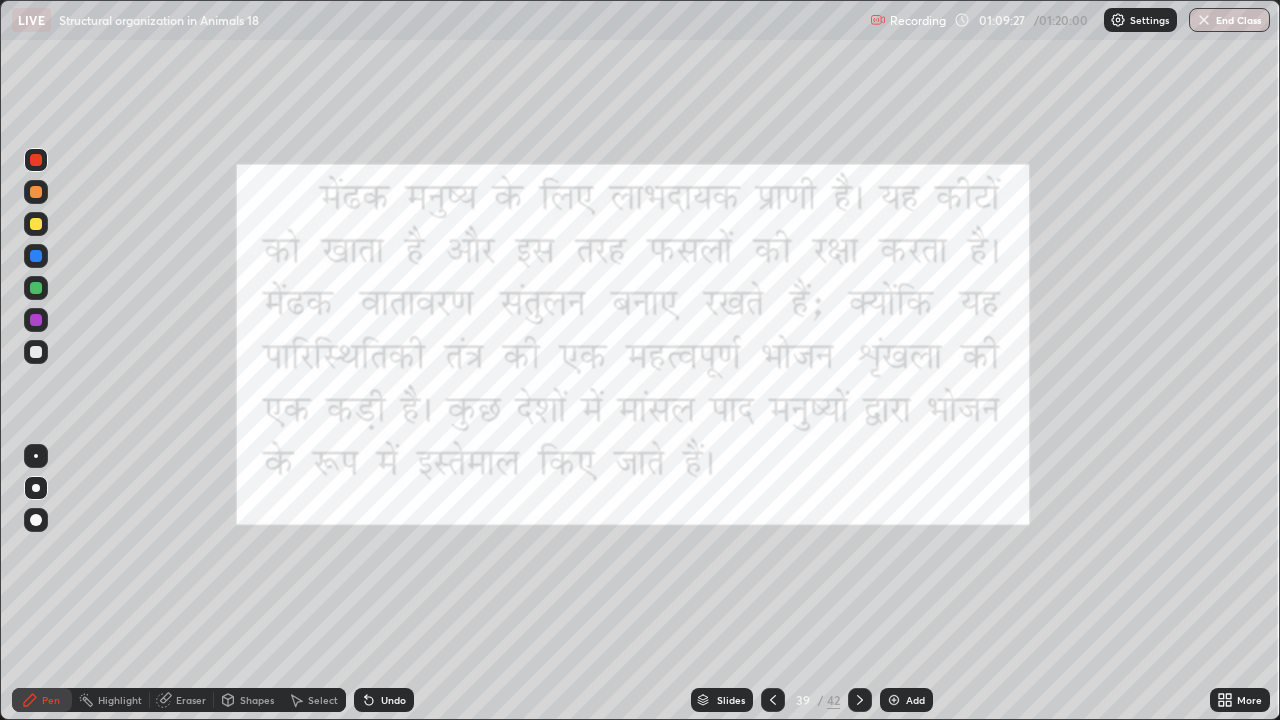 click 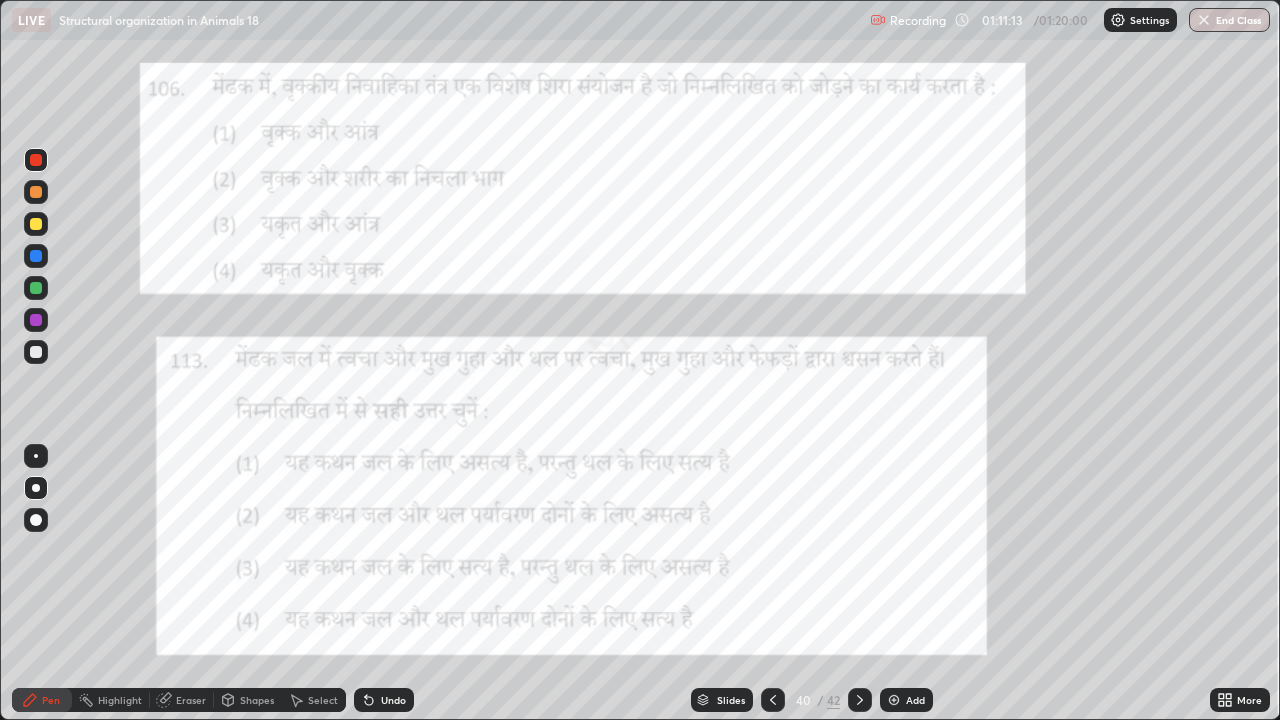 click 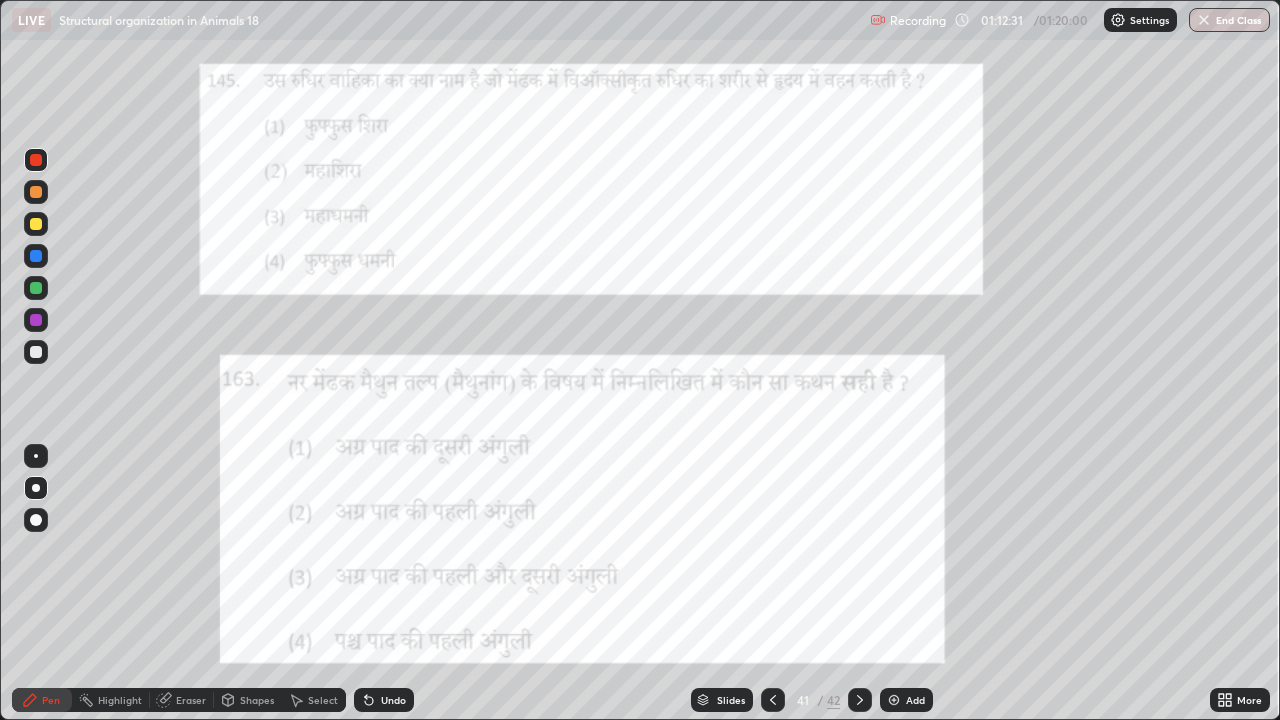 click at bounding box center [773, 700] 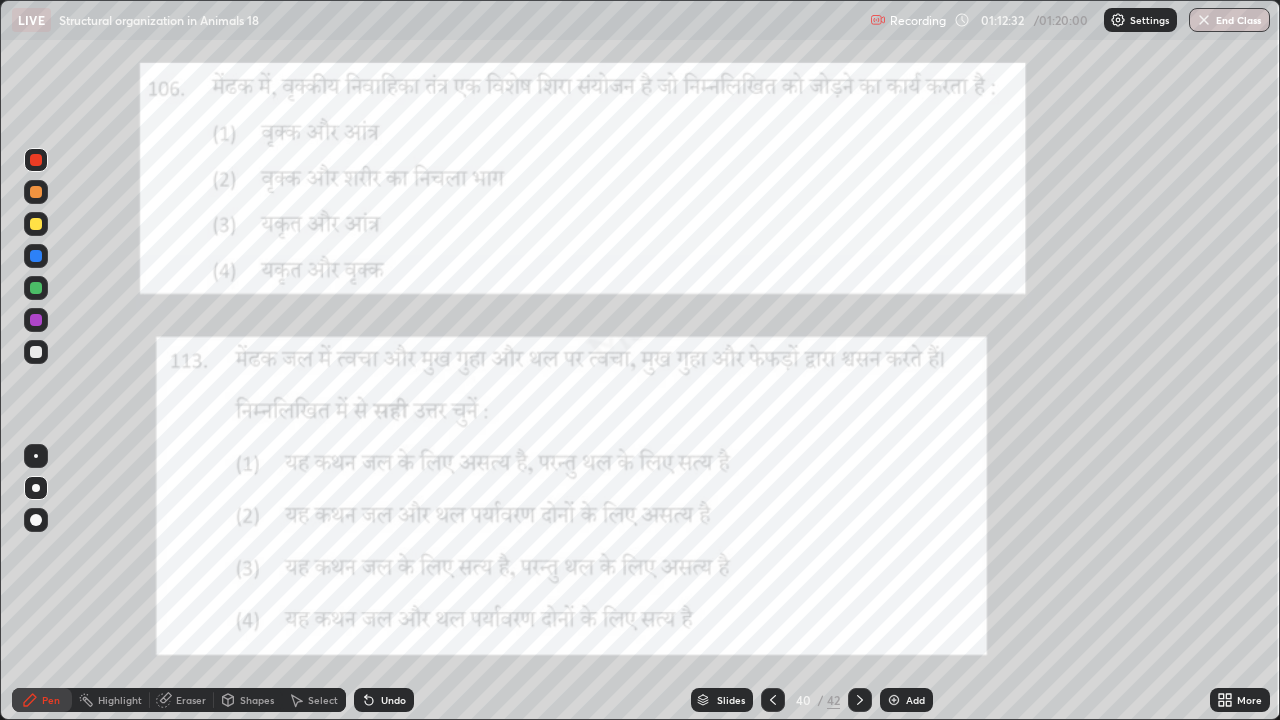 click 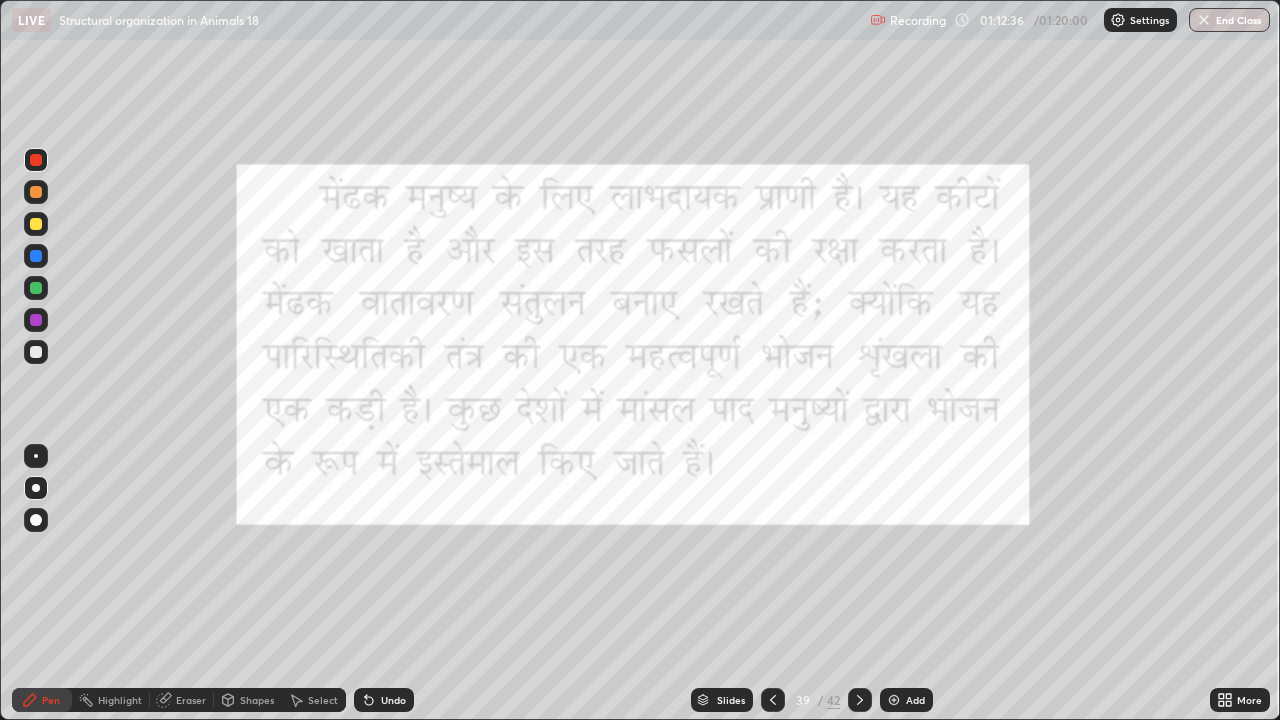 click 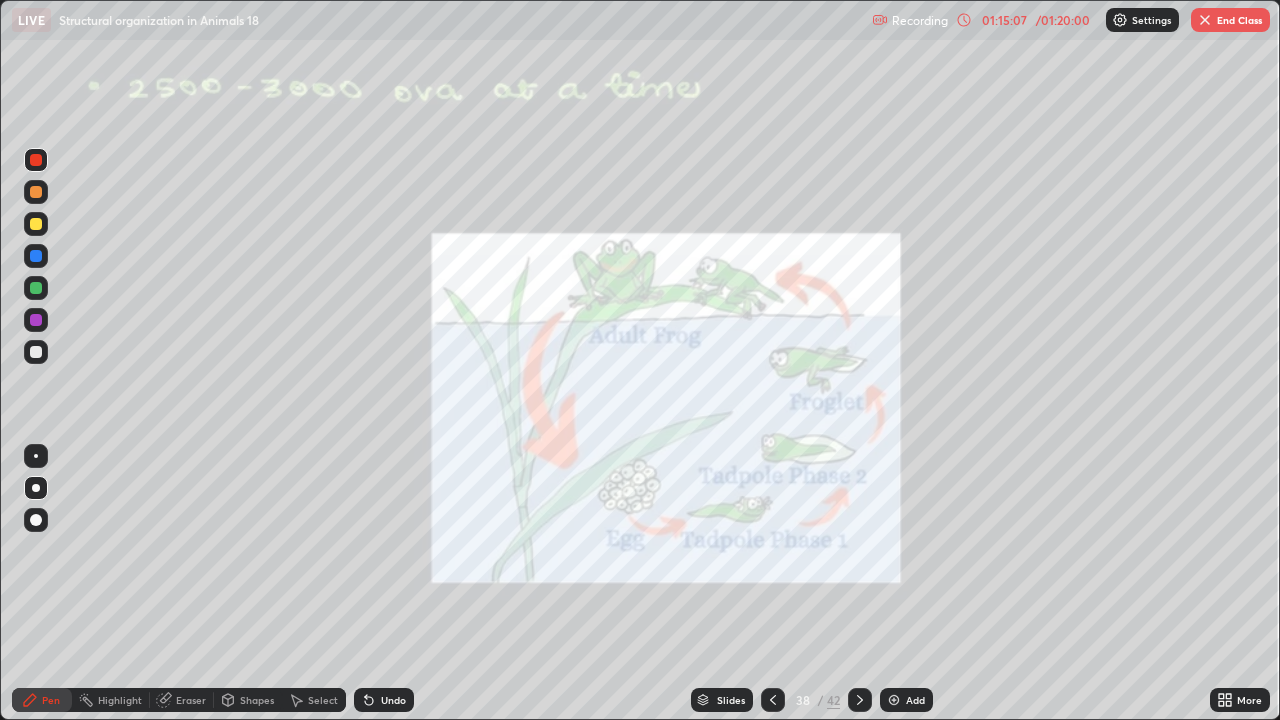 click 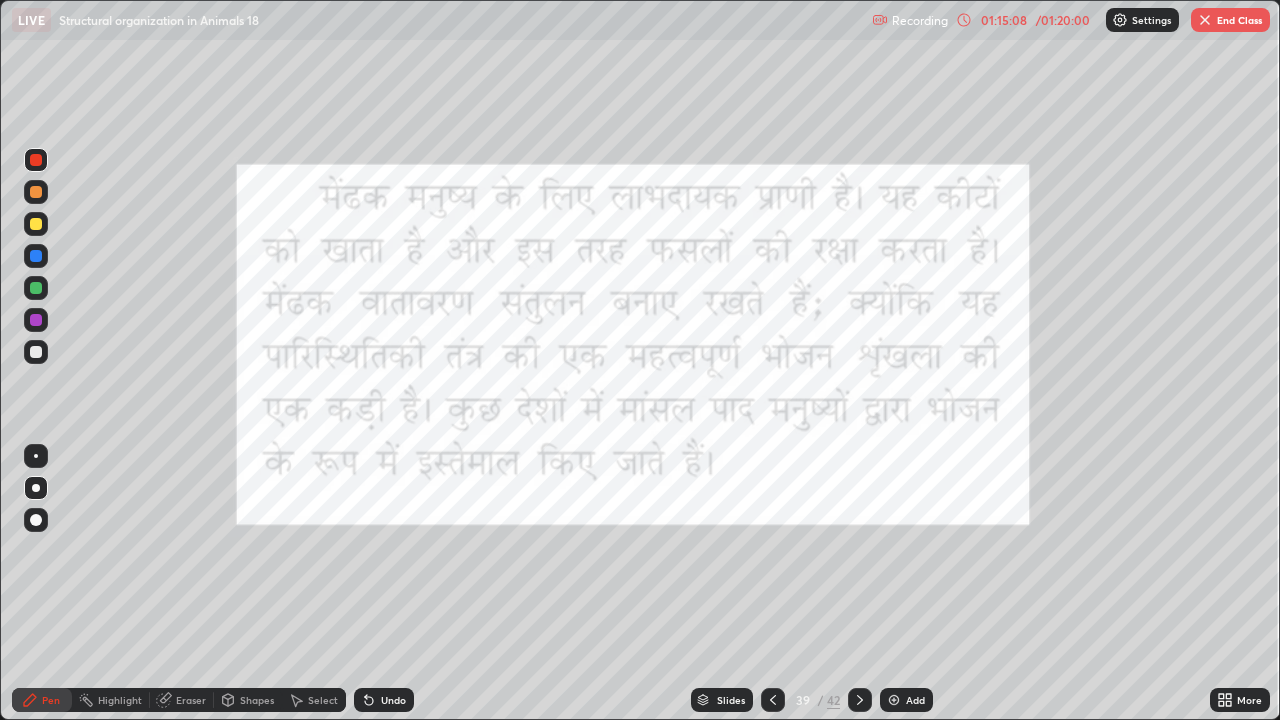 click 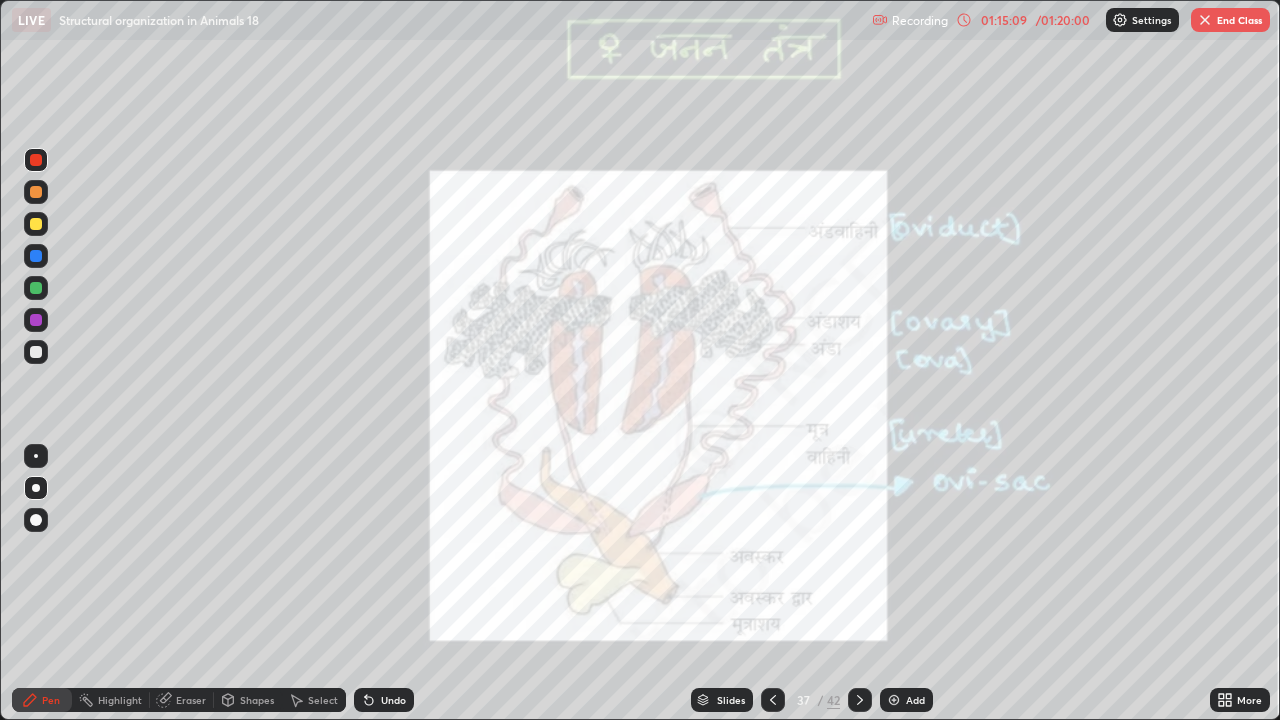 click at bounding box center [860, 700] 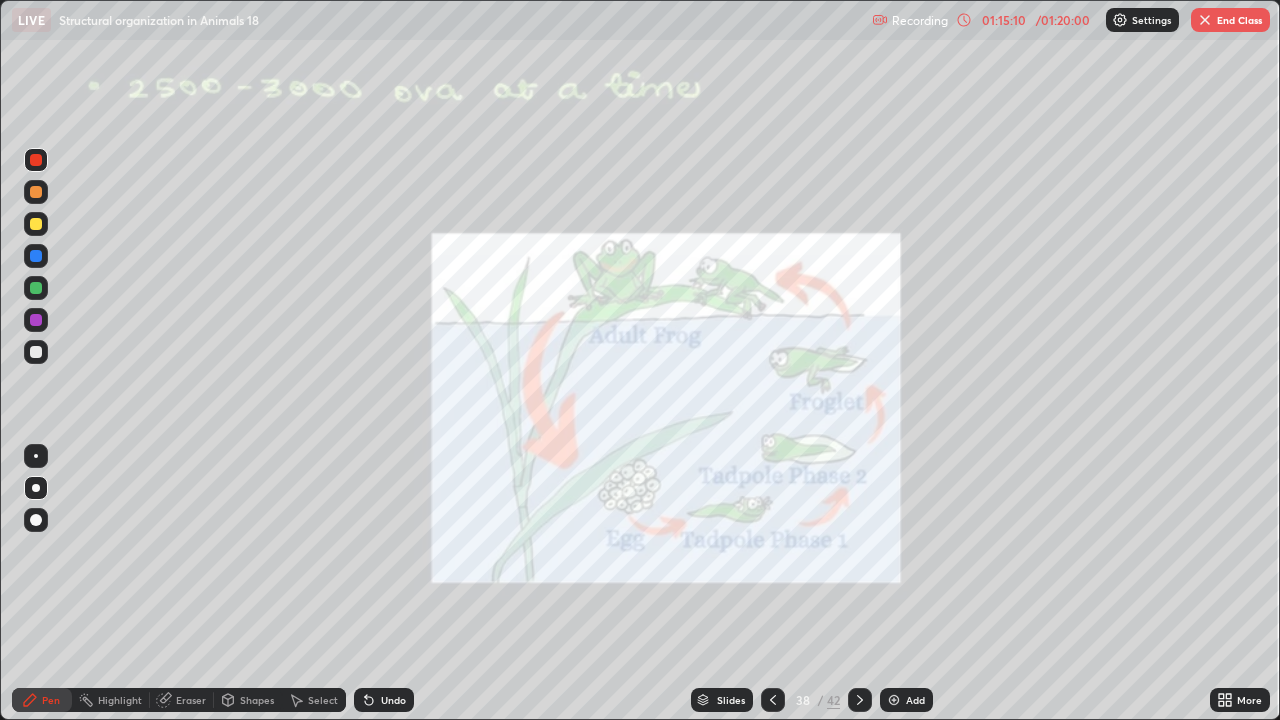 click 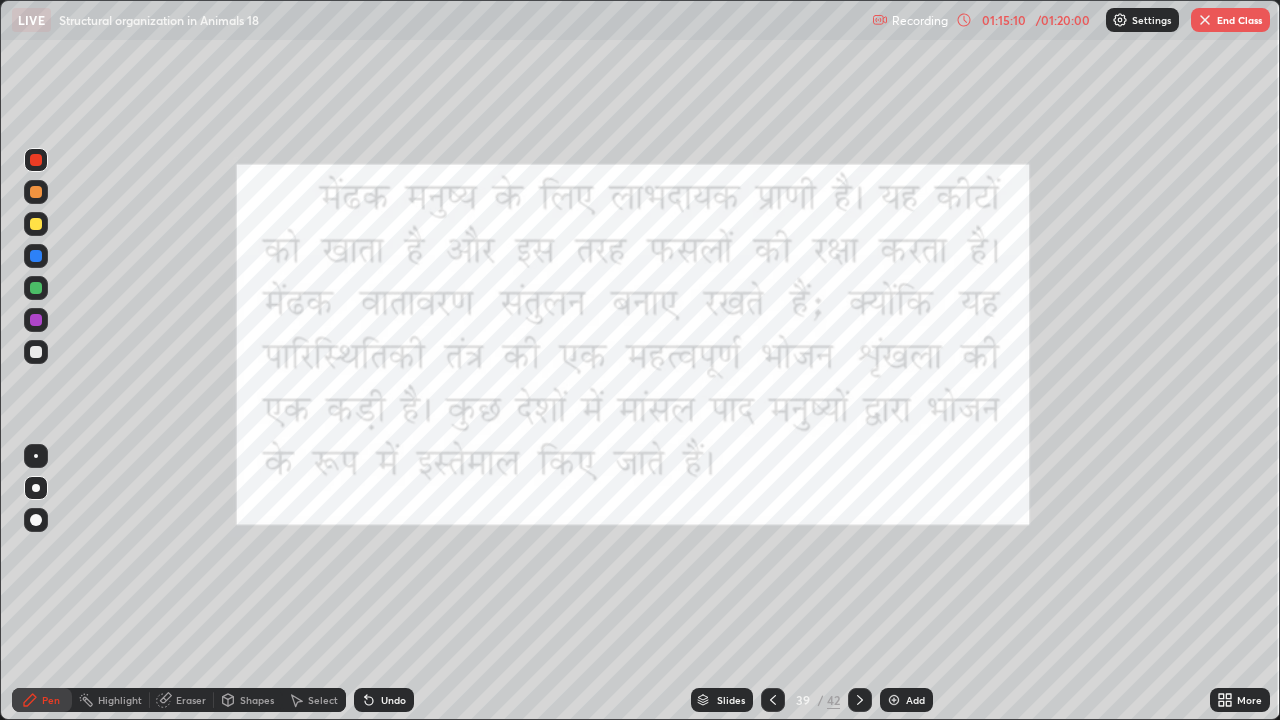 click at bounding box center [860, 700] 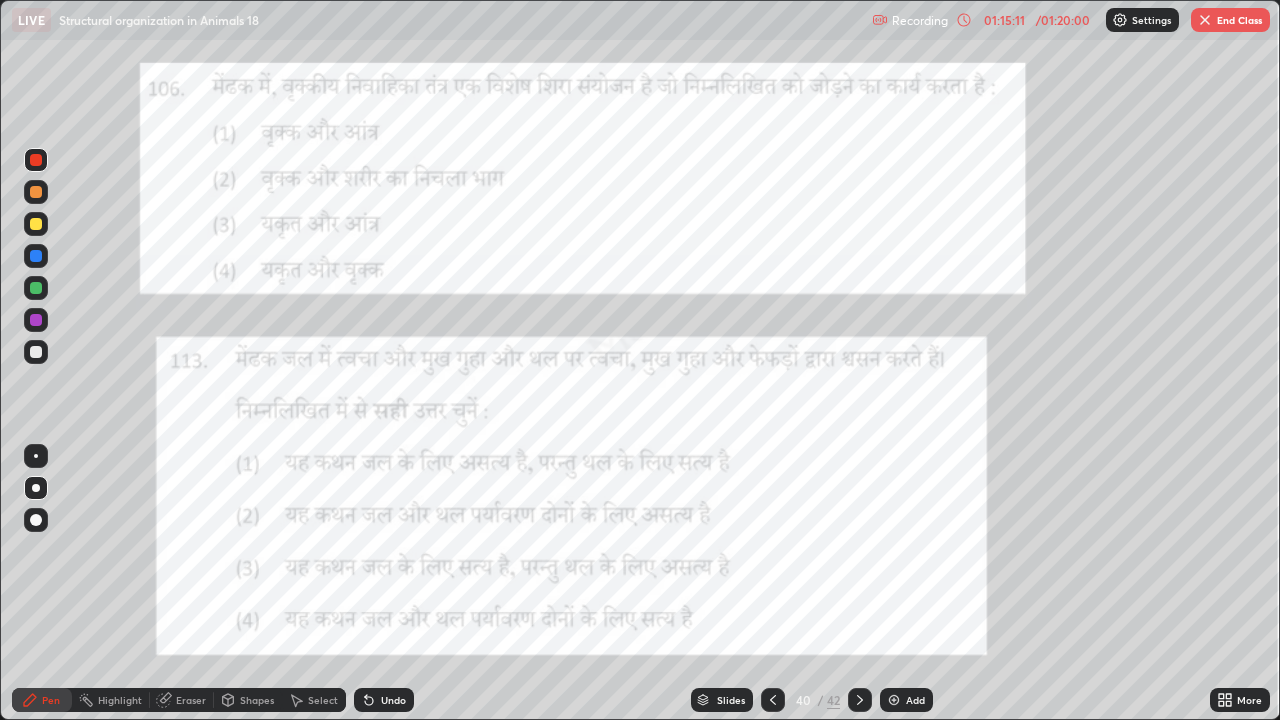 click 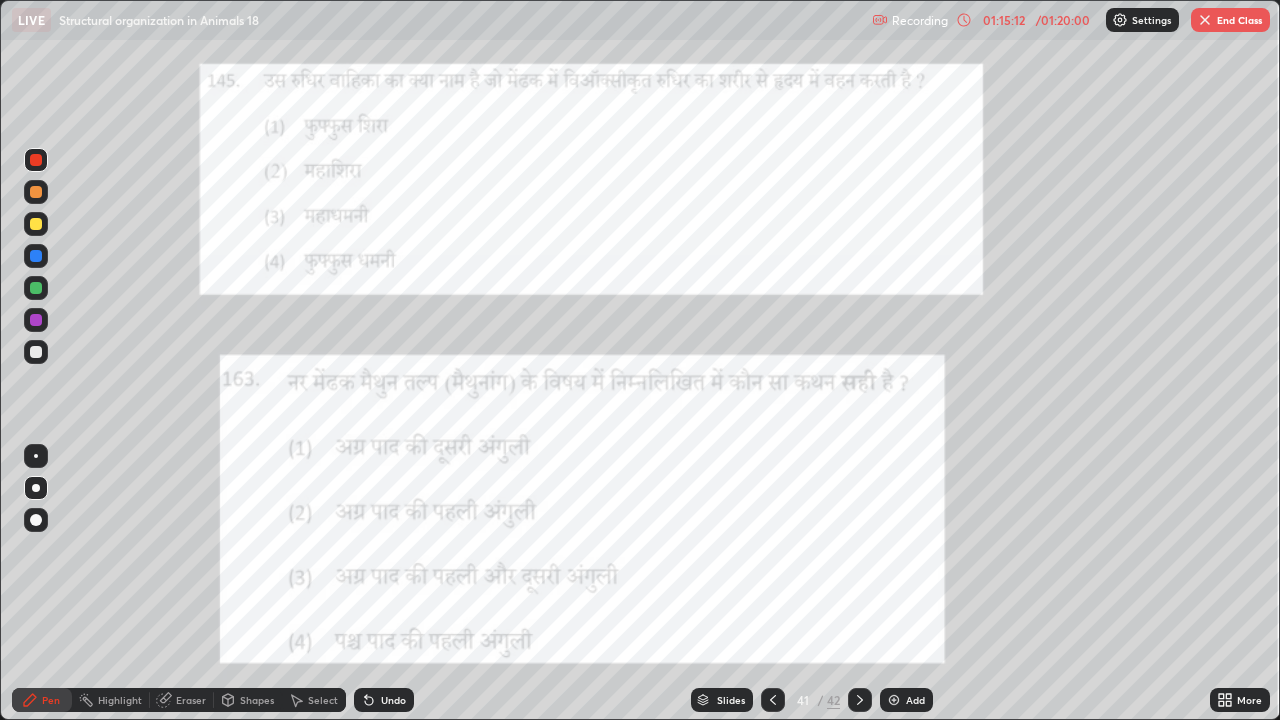 click at bounding box center (860, 700) 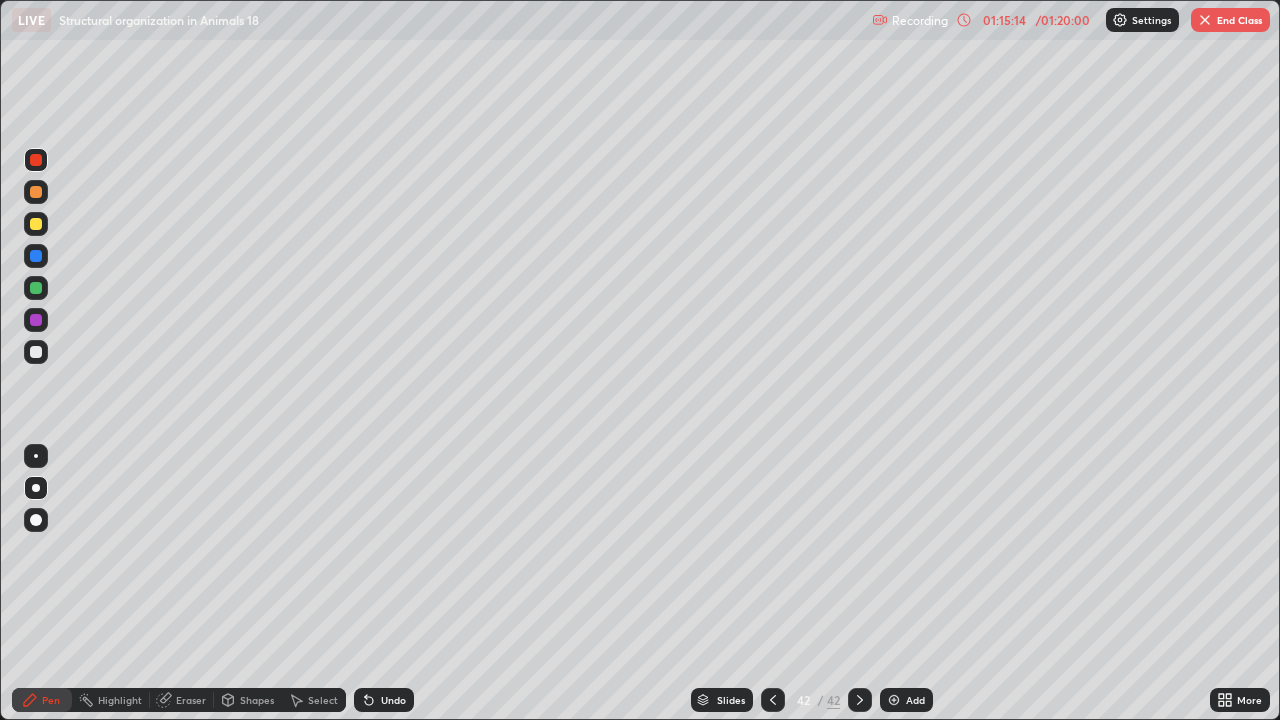 click at bounding box center [1205, 20] 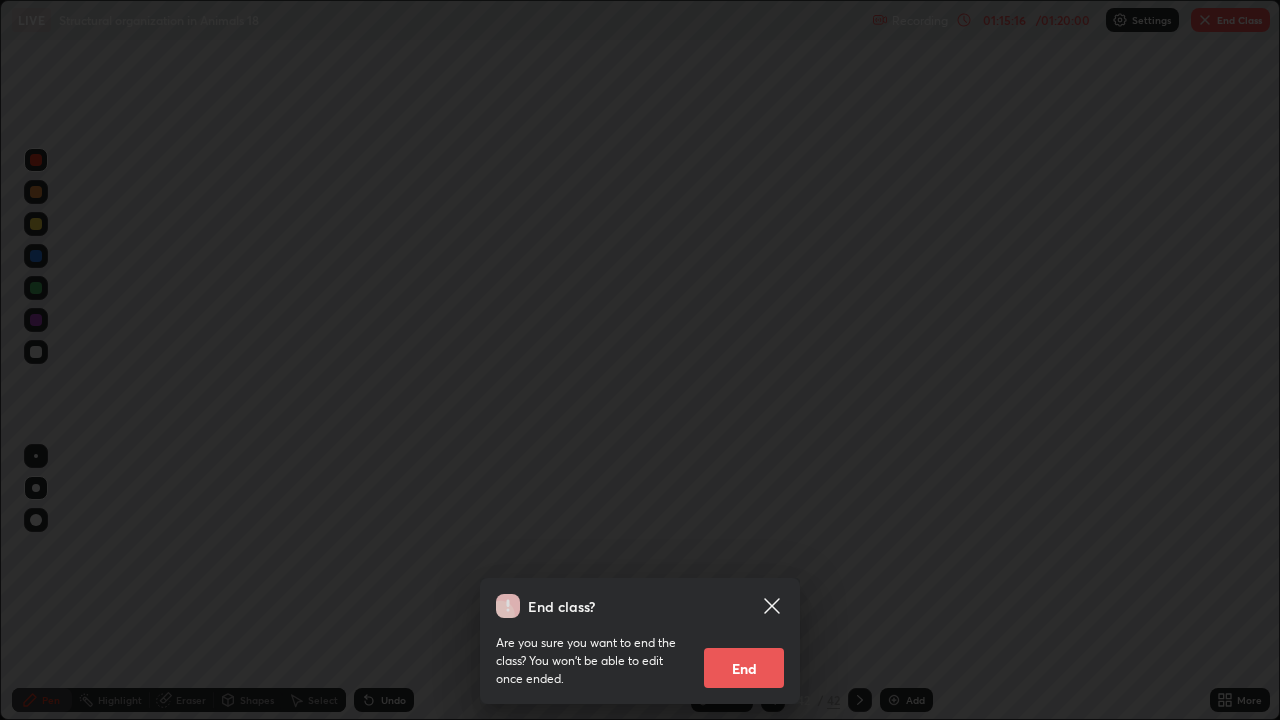 click on "End" at bounding box center [744, 668] 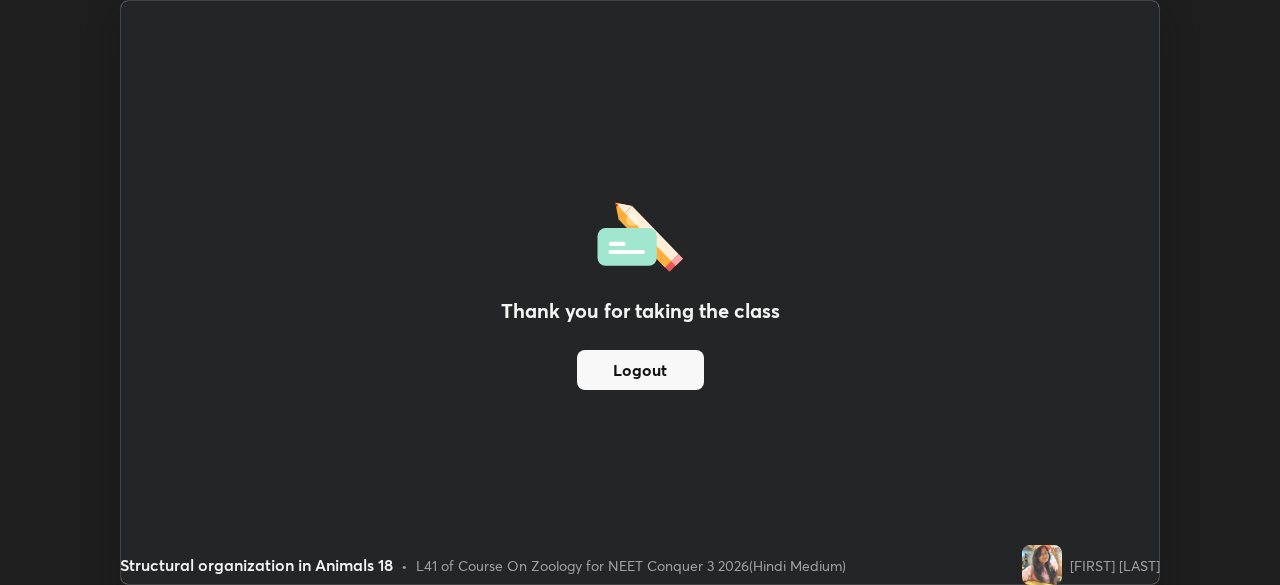 scroll, scrollTop: 585, scrollLeft: 1280, axis: both 